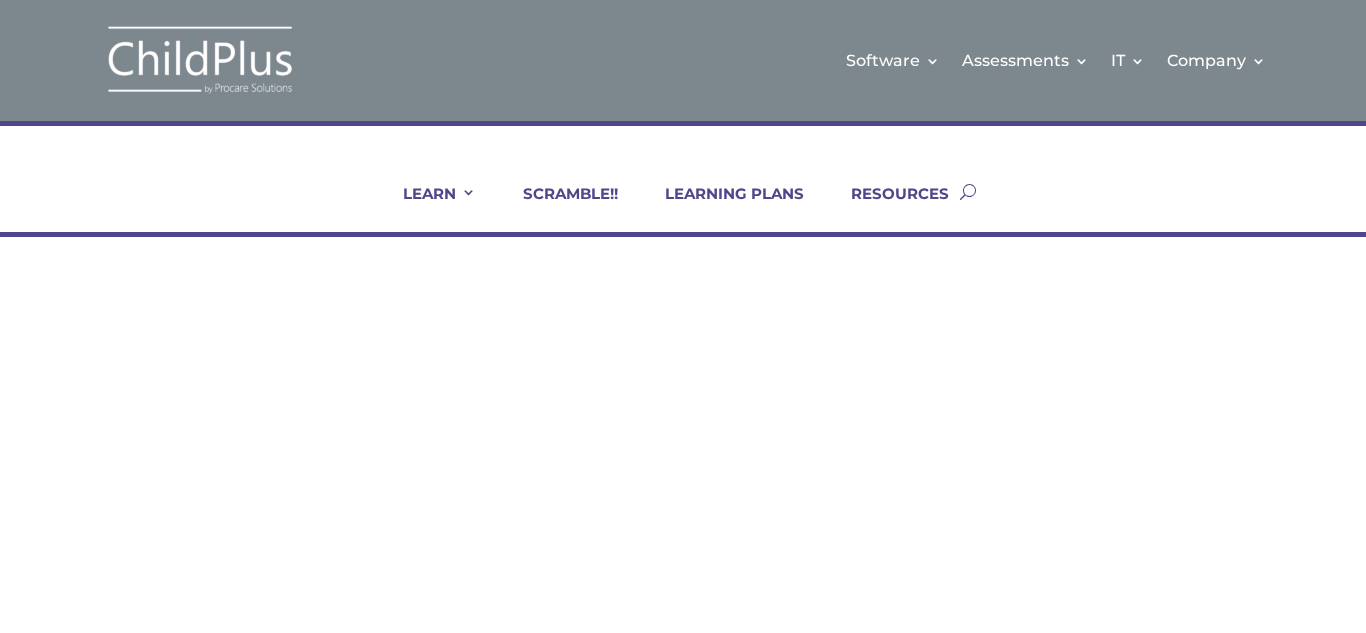 scroll, scrollTop: 0, scrollLeft: 0, axis: both 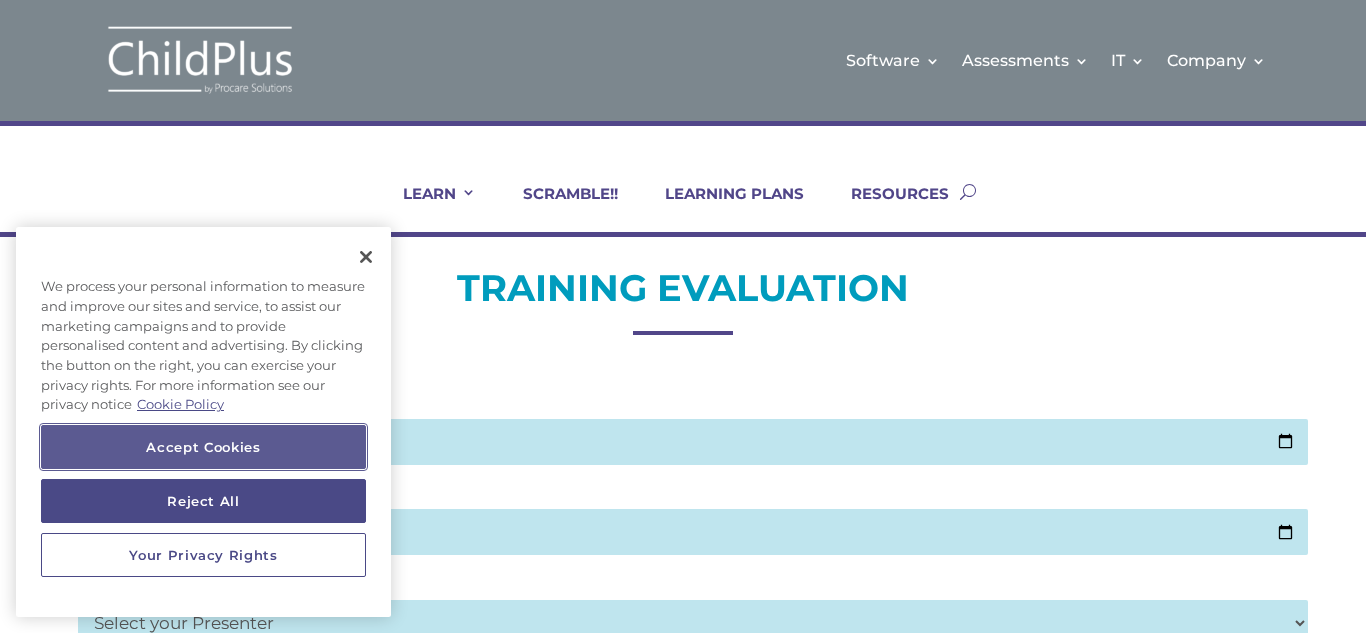 click on "Accept Cookies" at bounding box center (203, 447) 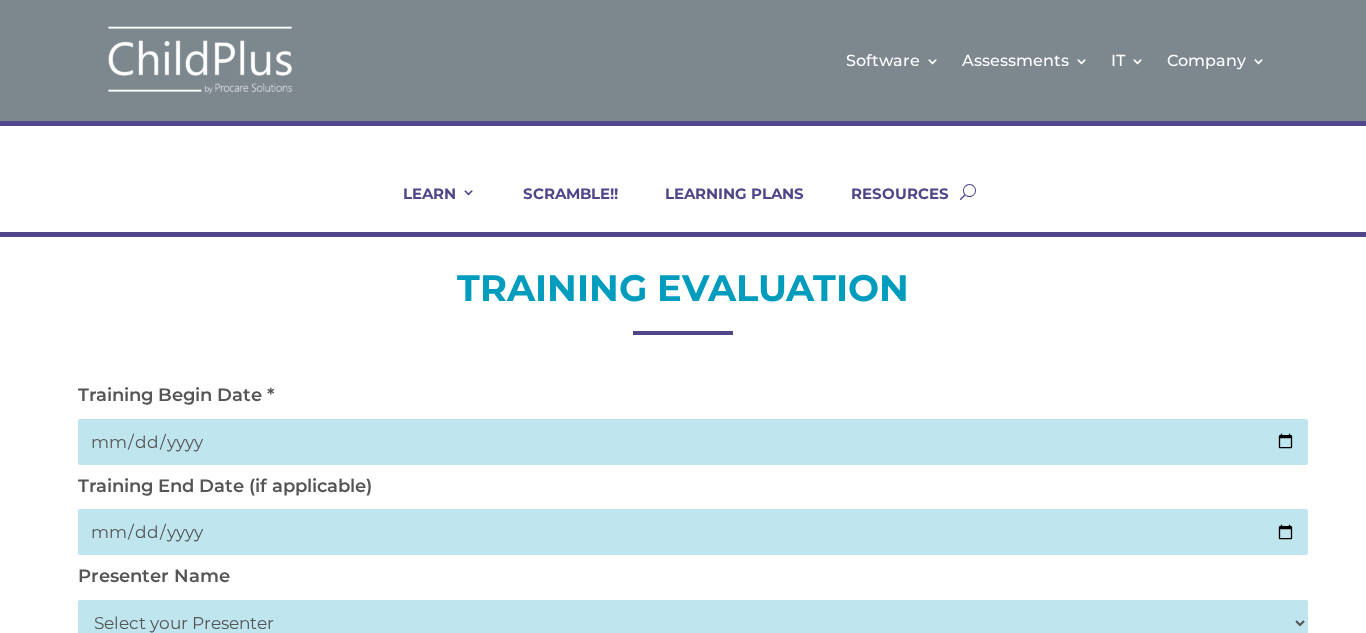 click at bounding box center [692, 442] 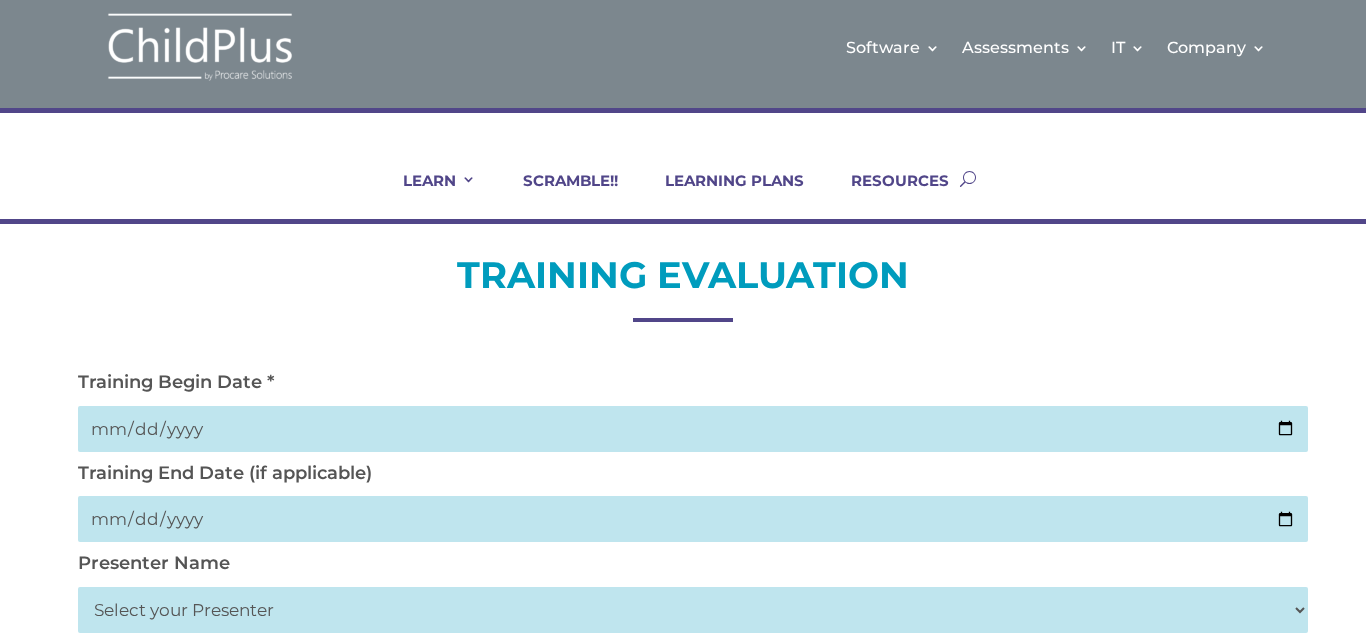 click on "Select your Presenter
[NAME]
[NAME]
[NAME]
[NAME]
[NAME]
[NAME]
[NAME]
[NAME]
[NAME]
[NAME]
[NAME]
[NAME]
[NAME]
[NAME]
[NAME]
[NAME]
[NAME]
[NAME]
[NAME]
[NAME]
[NAME]" at bounding box center (692, 610) 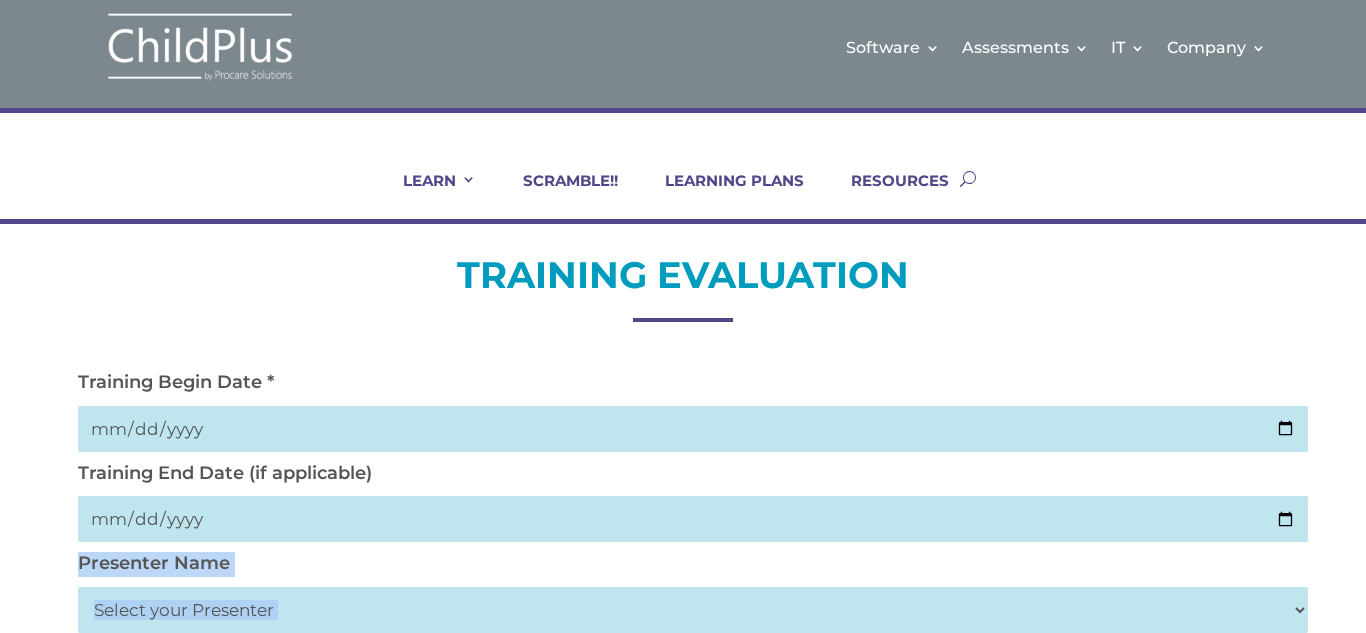 click on "TRAINING EVALUATION
Training Begin Date * [DATE]
Training End Date (if applicable) [DATE]
Presenter Name
Select your Presenter
[NAME]
[NAME]
[NAME]
[NAME]
[NAME]
[NAME]
[NAME]
[NAME]
[NAME]
[NAME]
[NAME]
[NAME]
[NAME]
[NAME]
[NAME]
[NAME]
[NAME]
[NAME]
[NAME]
[NAME]
[NAME]
What type of training did you attend? *
Select Your Training Type
On-site (at your agency)
Virtual Visit
Live Group Webinar
Agency Name (Optional)
Your Name (Optional)
Your Position (Optional)
0" at bounding box center [683, 985] 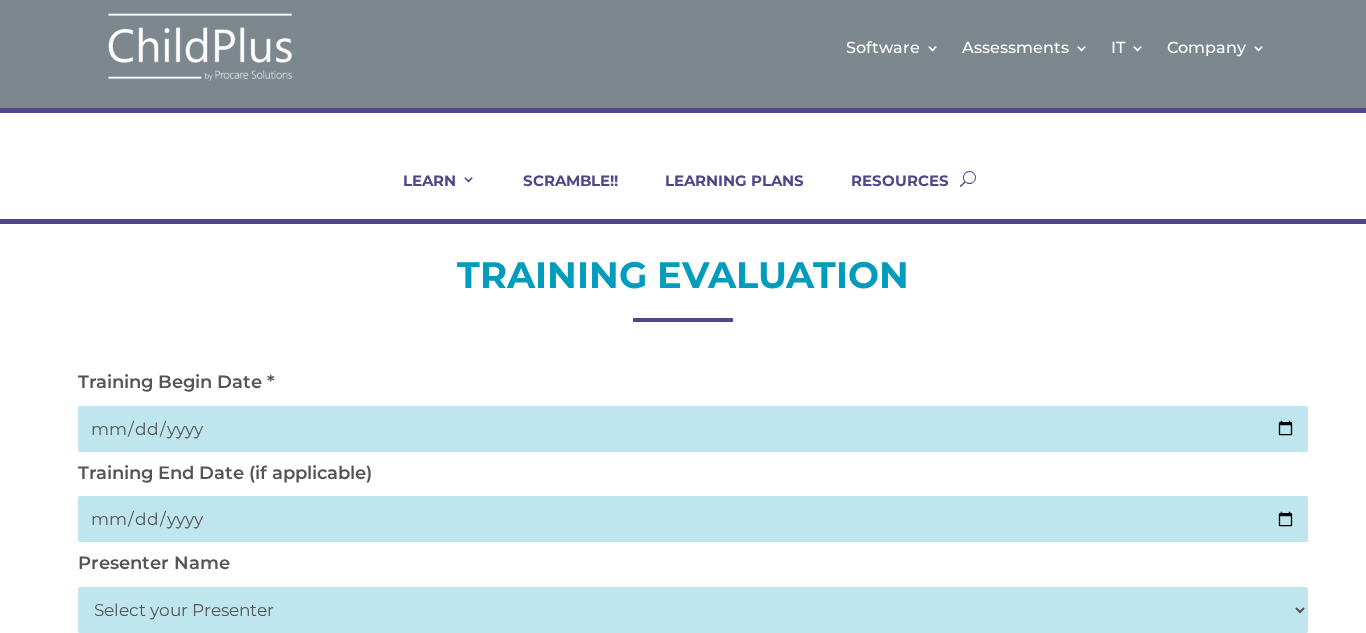 click on "TRAINING EVALUATION
Training Begin Date * [DATE]
Training End Date (if applicable) [DATE]
Presenter Name
Select your Presenter
[NAME]
[NAME]
[NAME]
[NAME]
[NAME]
[NAME]
[NAME]
[NAME]
[NAME]
[NAME]
[NAME]
[NAME]
[NAME]
[NAME]
[NAME]
[NAME]
[NAME]
[NAME]
[NAME]
[NAME]
[NAME]
What type of training did you attend? *
Select Your Training Type
On-site (at your agency)
Virtual Visit
Live Group Webinar
Agency Name (Optional)
Your Name (Optional)
Your Position (Optional)
0" at bounding box center (683, 985) 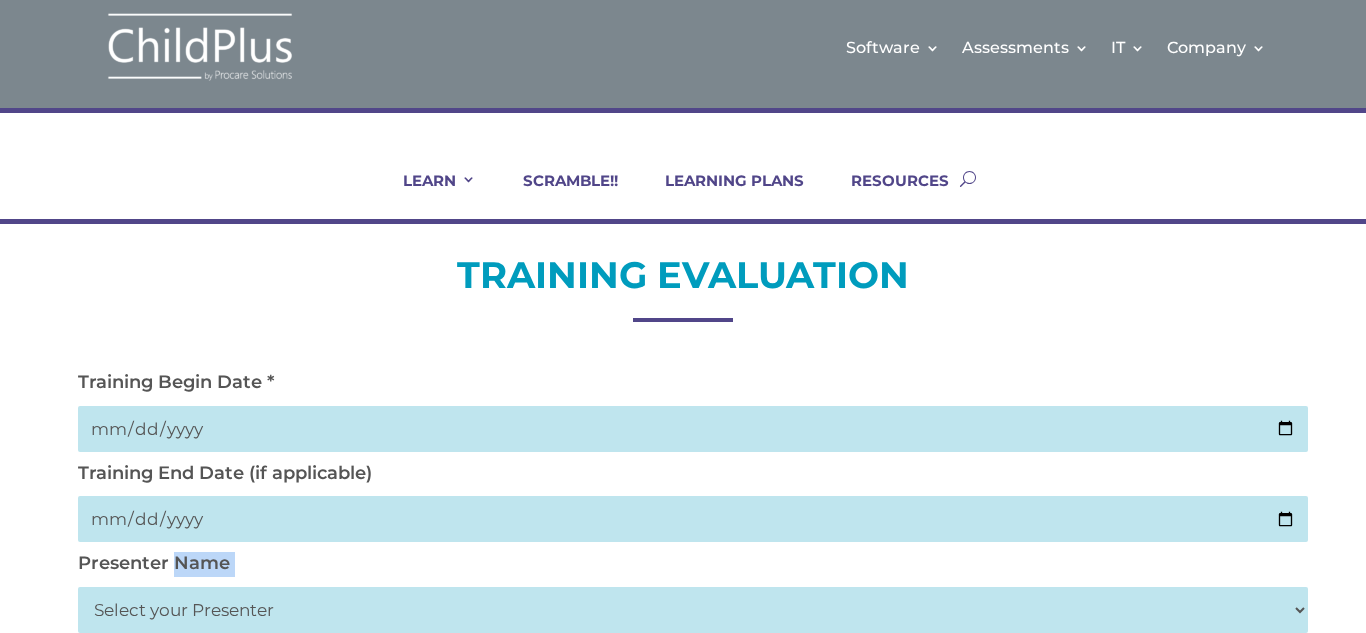 click on "TRAINING EVALUATION
Training Begin Date * [DATE]
Training End Date (if applicable) [DATE]
Presenter Name
Select your Presenter
[NAME]
[NAME]
[NAME]
[NAME]
[NAME]
[NAME]
[NAME]
[NAME]
[NAME]
[NAME]
[NAME]
[NAME]
[NAME]
[NAME]
[NAME]
[NAME]
[NAME]
[NAME]
[NAME]
[NAME]
[NAME]
What type of training did you attend? *
Select Your Training Type
On-site (at your agency)
Virtual Visit
Live Group Webinar
Agency Name (Optional)
Your Name (Optional)
Your Position (Optional)
0" at bounding box center [683, 985] 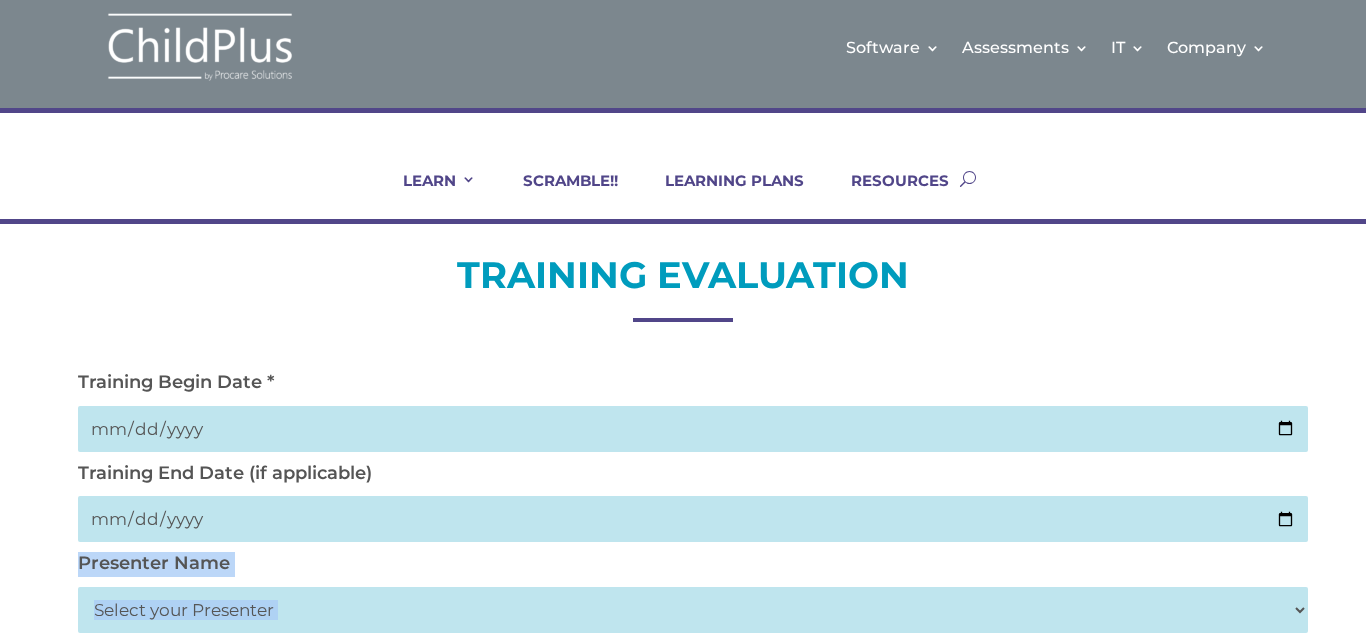 click on "TRAINING EVALUATION
Training Begin Date * [DATE]
Training End Date (if applicable) [DATE]
Presenter Name
Select your Presenter
[NAME]
[NAME]
[NAME]
[NAME]
[NAME]
[NAME]
[NAME]
[NAME]
[NAME]
[NAME]
[NAME]
[NAME]
[NAME]
[NAME]
[NAME]
[NAME]
[NAME]
[NAME]
[NAME]
[NAME]
[NAME]
What type of training did you attend? *
Select Your Training Type
On-site (at your agency)
Virtual Visit
Live Group Webinar
Agency Name (Optional)
Your Name (Optional)
Your Position (Optional)
0" at bounding box center [683, 985] 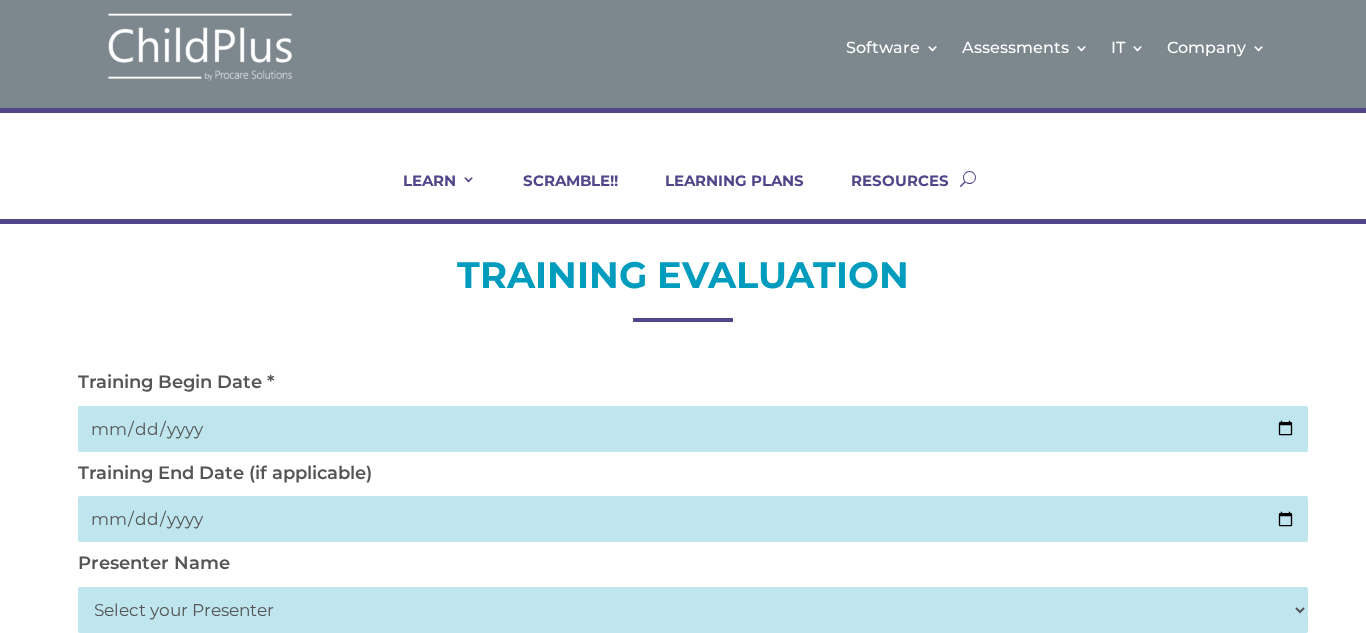 click on "TRAINING EVALUATION
Training Begin Date * [DATE]
Training End Date (if applicable) [DATE]
Presenter Name
Select your Presenter
[NAME]
[NAME]
[NAME]
[NAME]
[NAME]
[NAME]
[NAME]
[NAME]
[NAME]
[NAME]
[NAME]
[NAME]
[NAME]
[NAME]
[NAME]
[NAME]
[NAME]
[NAME]
[NAME]
[NAME]
[NAME]
What type of training did you attend? *
Select Your Training Type
On-site (at your agency)
Virtual Visit
Live Group Webinar
Agency Name (Optional)
Your Name (Optional)
Your Position (Optional)
0" at bounding box center (683, 985) 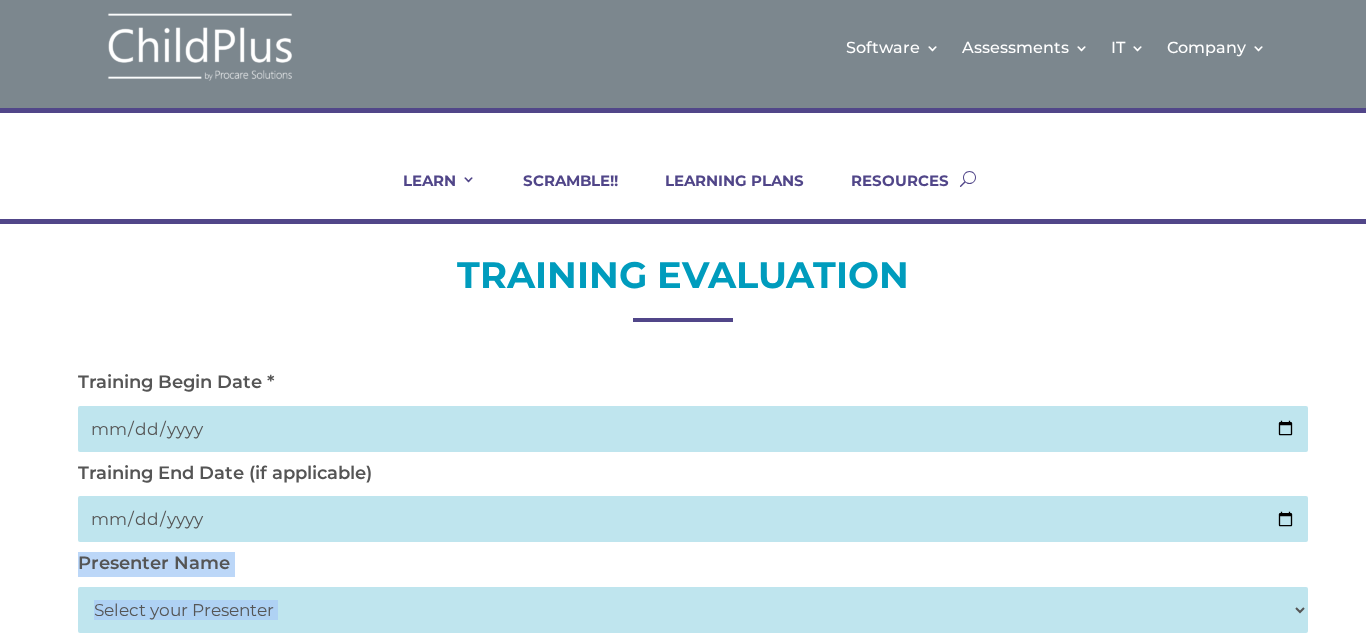 click on "TRAINING EVALUATION
Training Begin Date * [DATE]
Training End Date (if applicable) [DATE]
Presenter Name
Select your Presenter
[NAME]
[NAME]
[NAME]
[NAME]
[NAME]
[NAME]
[NAME]
[NAME]
[NAME]
[NAME]
[NAME]
[NAME]
[NAME]
[NAME]
[NAME]
[NAME]
[NAME]
[NAME]
[NAME]
[NAME]
[NAME]
What type of training did you attend? *
Select Your Training Type
On-site (at your agency)
Virtual Visit
Live Group Webinar
Agency Name (Optional)
Your Name (Optional)
Your Position (Optional)
0" at bounding box center [683, 985] 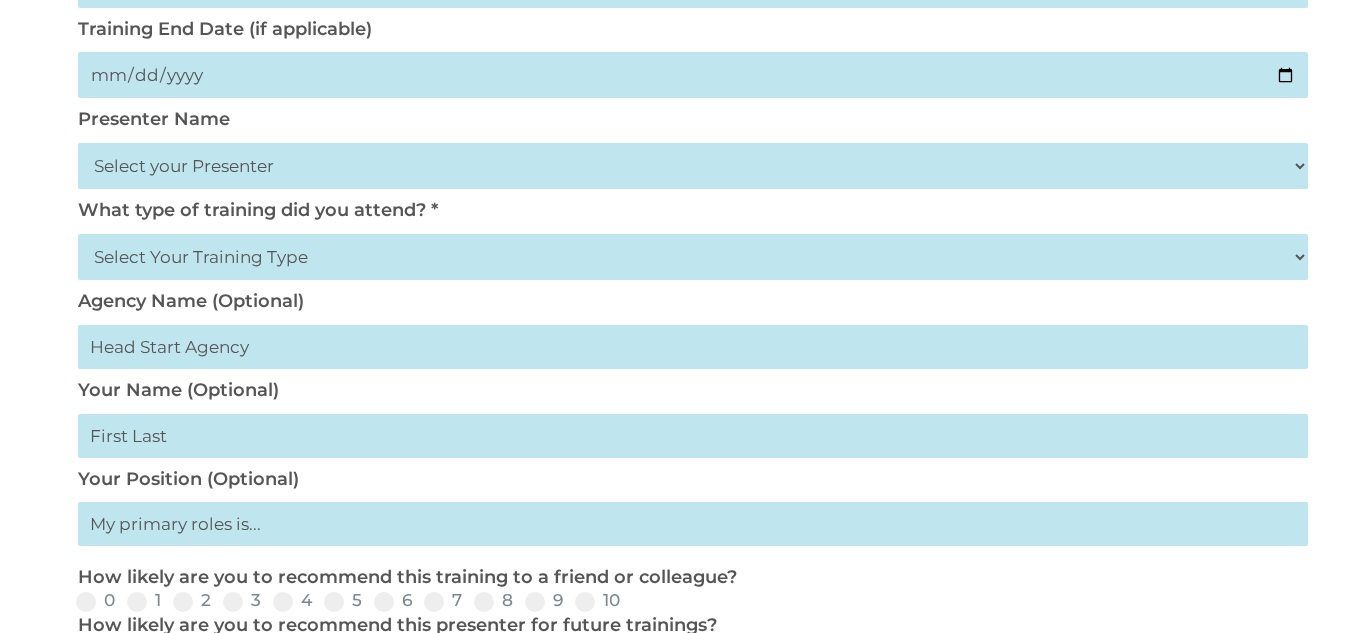 scroll, scrollTop: 463, scrollLeft: 0, axis: vertical 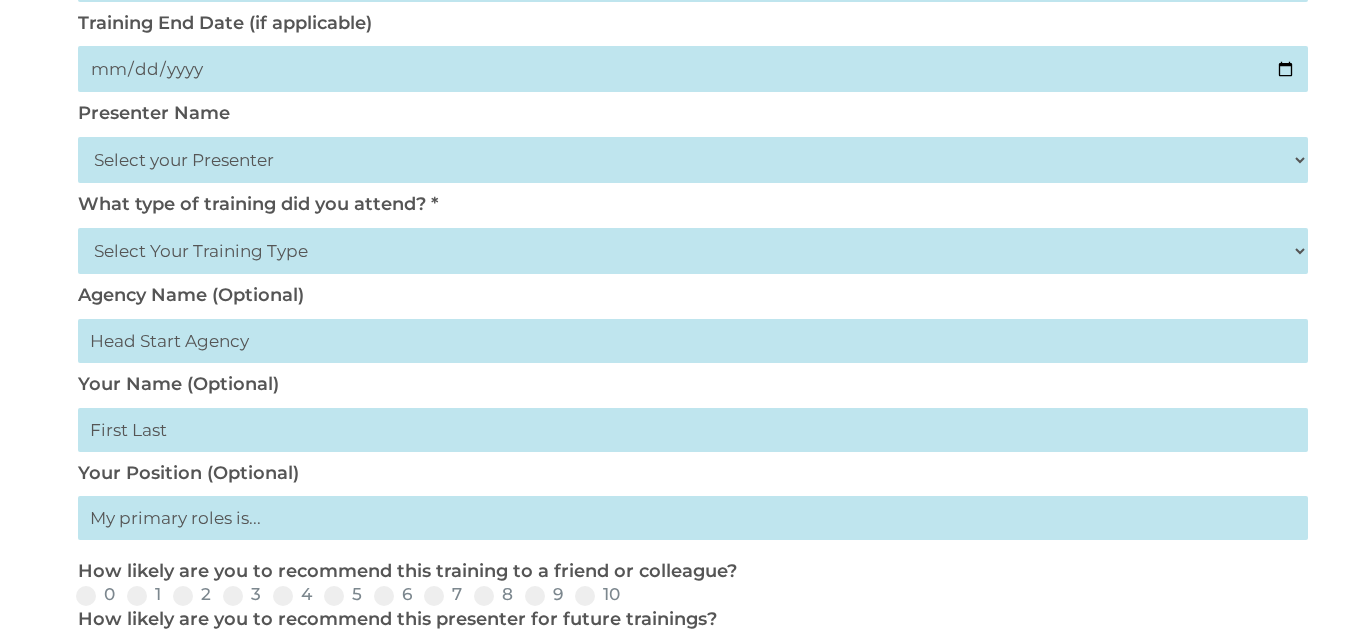 click on "Select Your Training Type
On-site (at your agency)
Virtual Visit
Live Group Webinar" at bounding box center (692, 251) 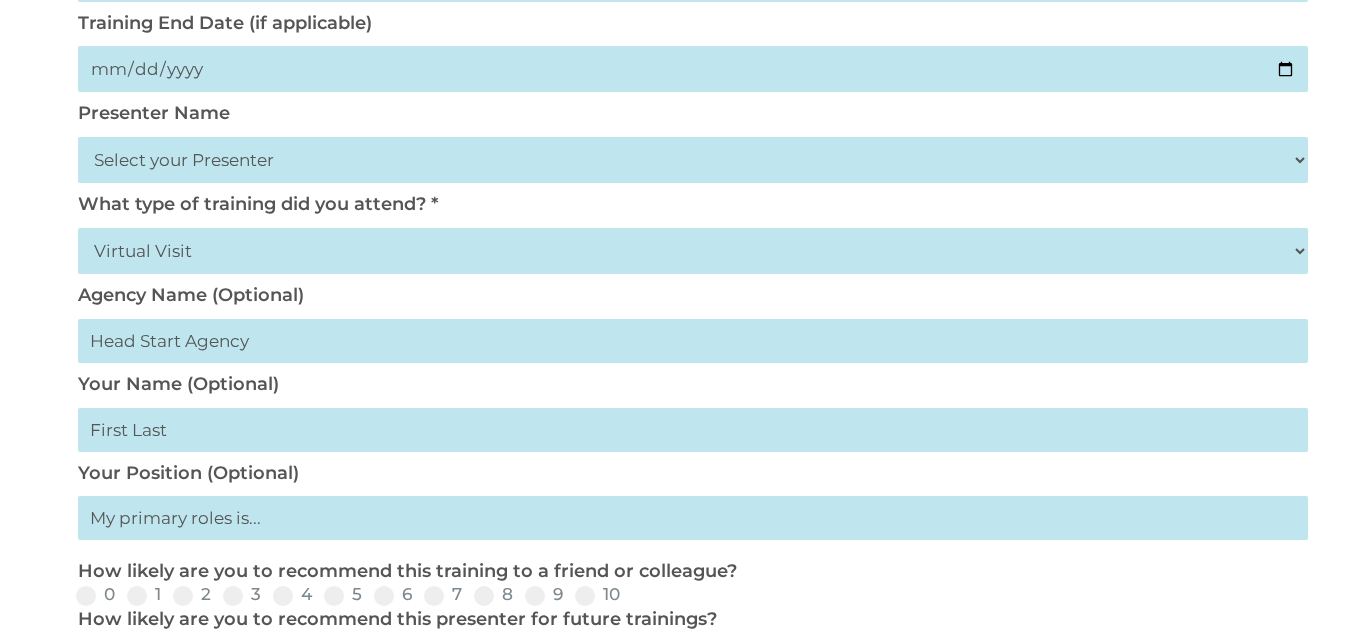 click on "Select Your Training Type
On-site (at your agency)
Virtual Visit
Live Group Webinar" at bounding box center [692, 251] 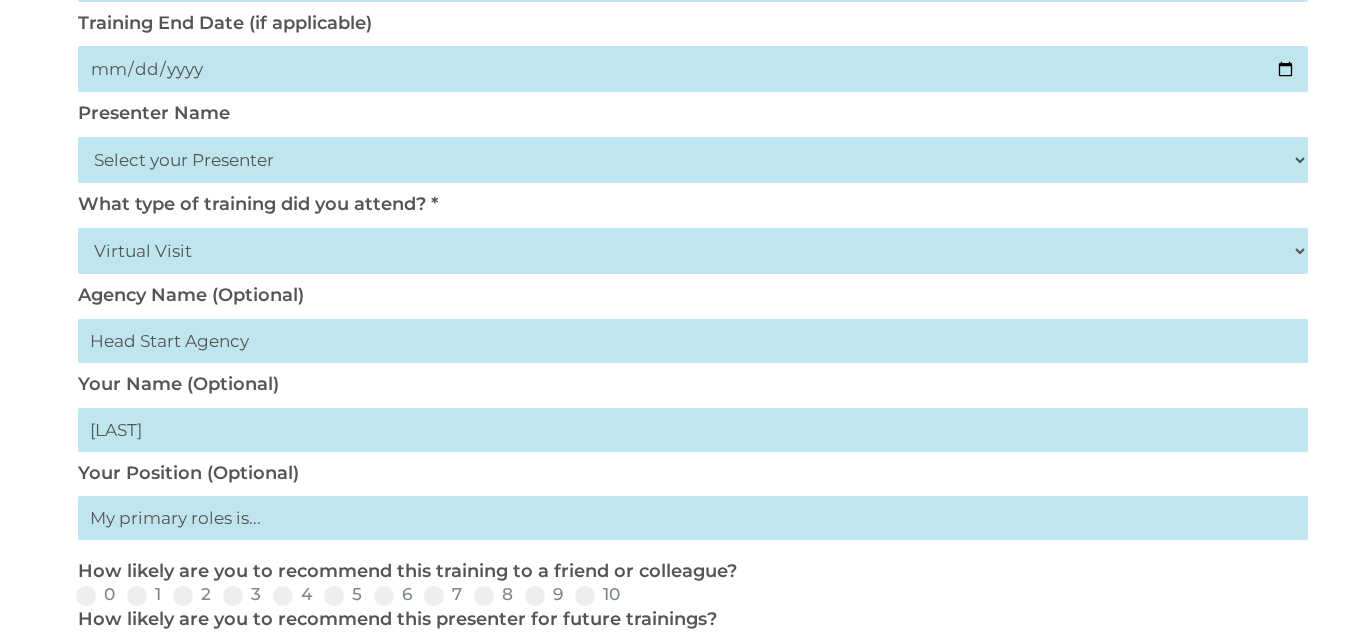 type on "[LAST]" 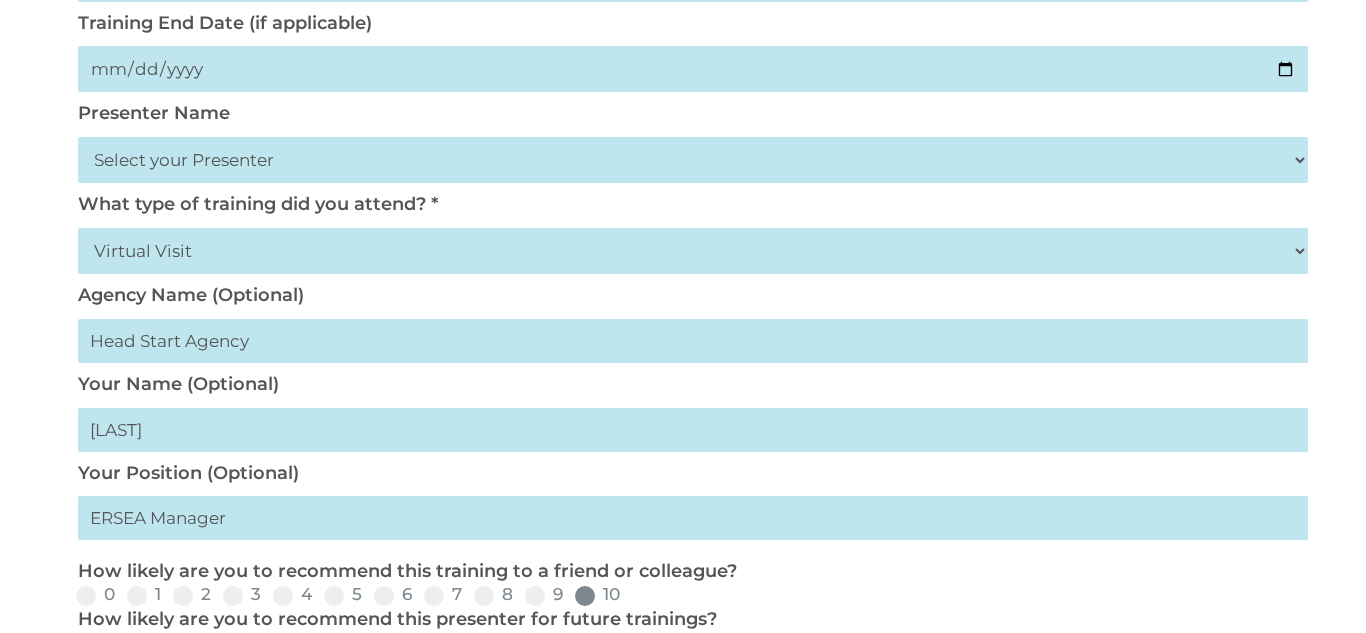type on "ERSEA Manager" 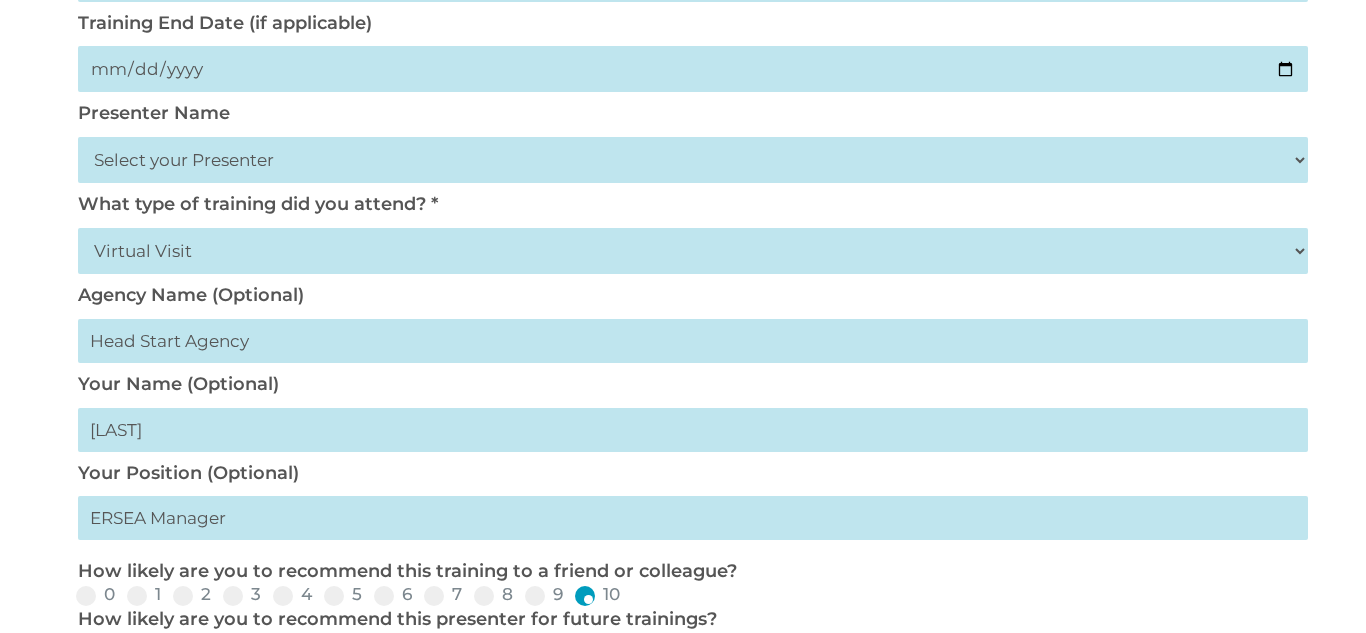click on "0" at bounding box center (131, 602) 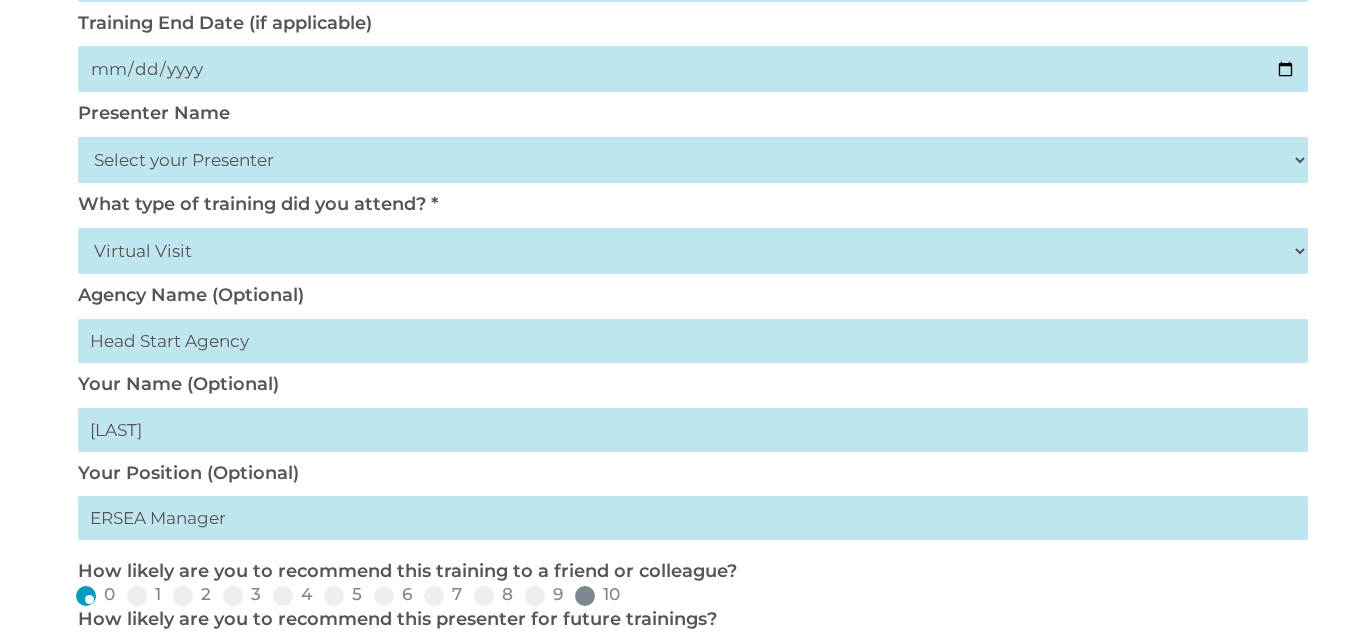 click on "1" at bounding box center [177, 602] 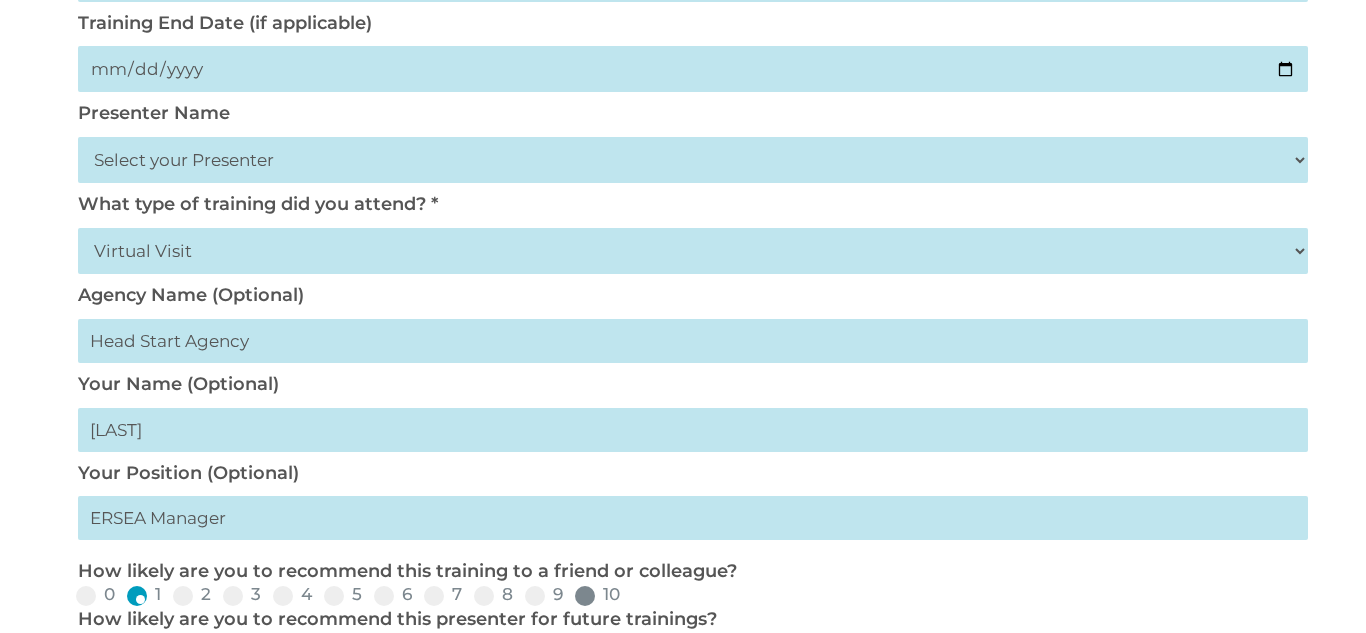 click on "2" at bounding box center (227, 602) 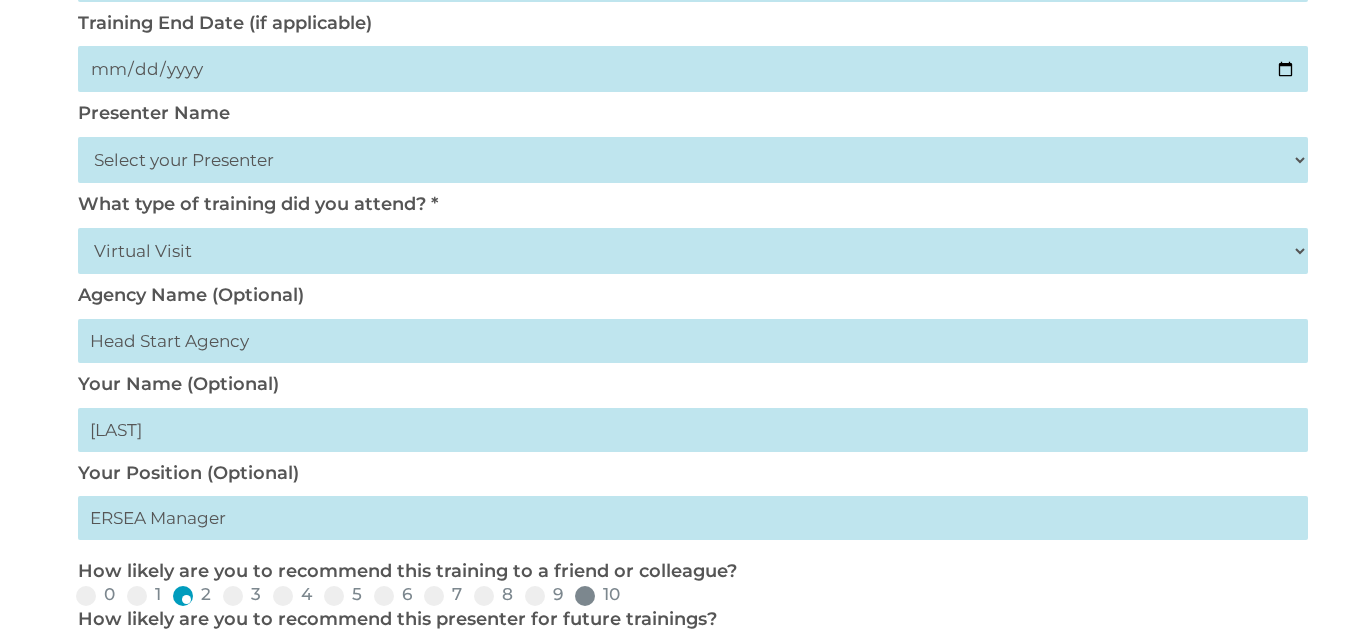 click on "3" at bounding box center (277, 602) 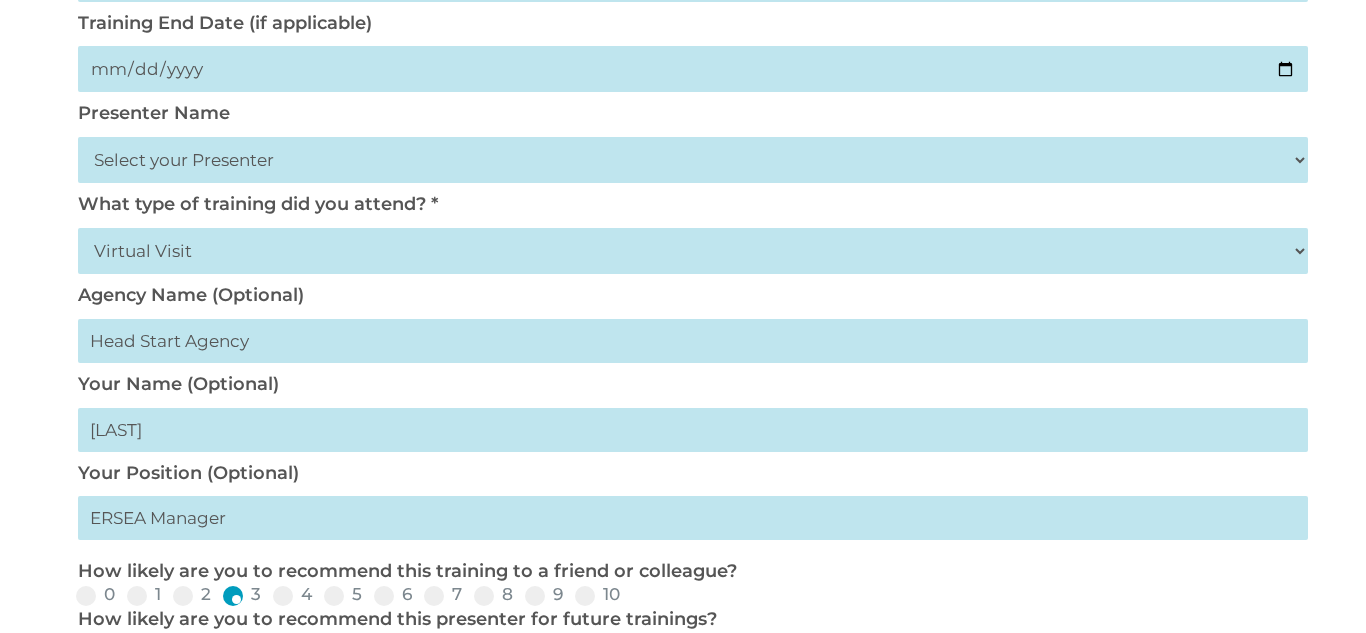 click on "4" at bounding box center (328, 602) 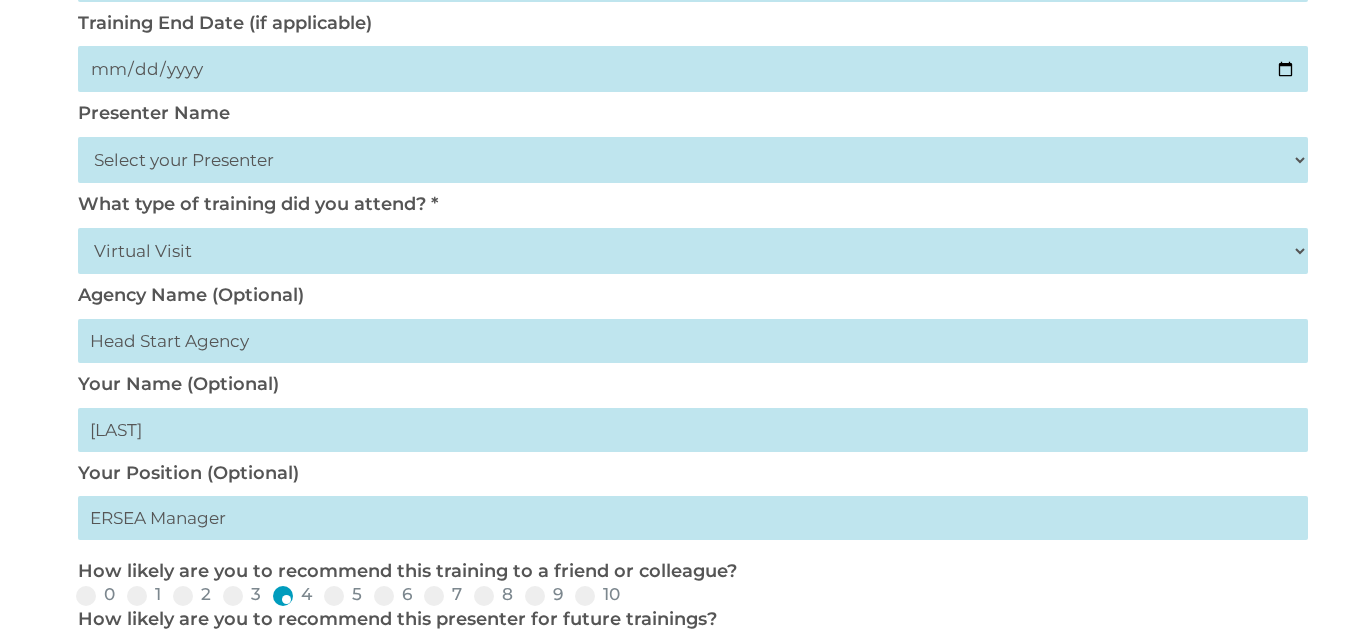 click on "5" at bounding box center (378, 602) 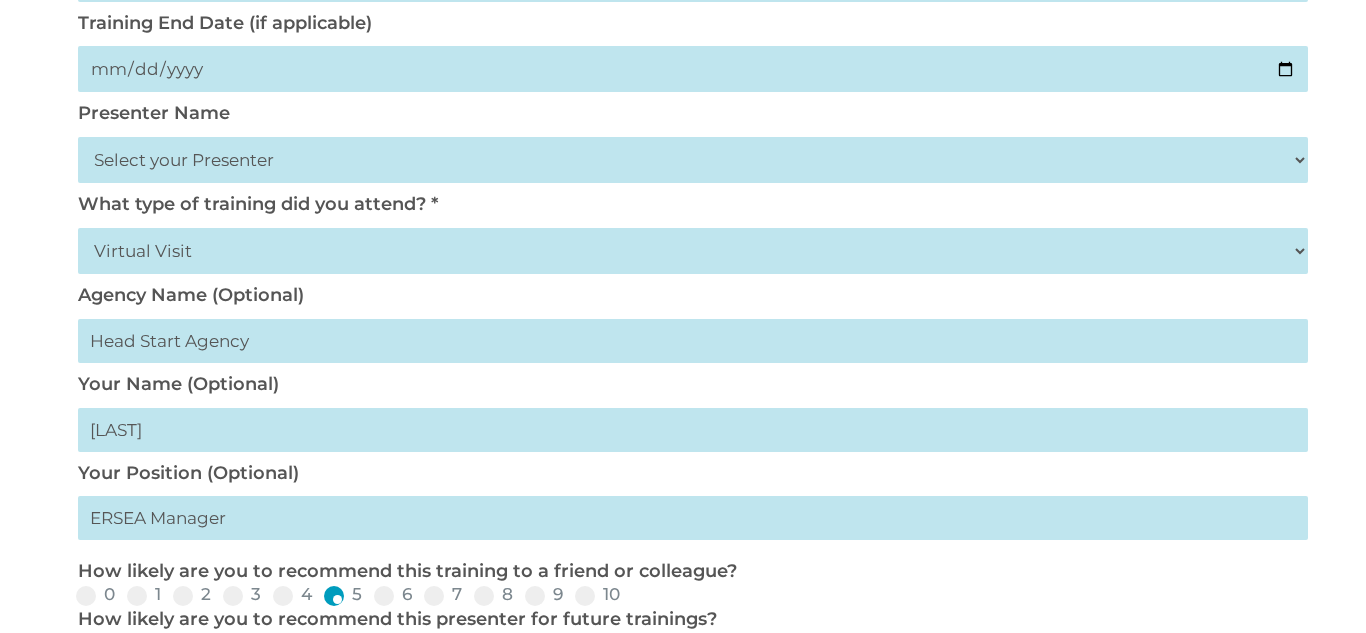 click on "6" at bounding box center (428, 602) 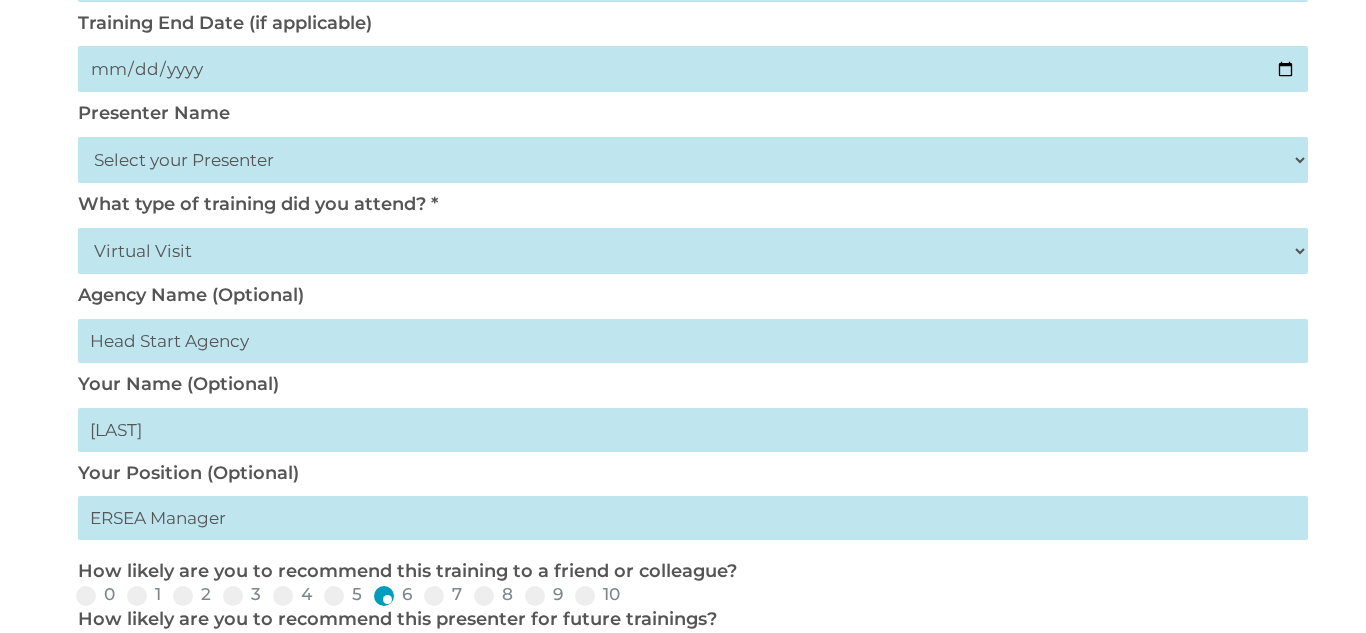 click on "7" at bounding box center [478, 602] 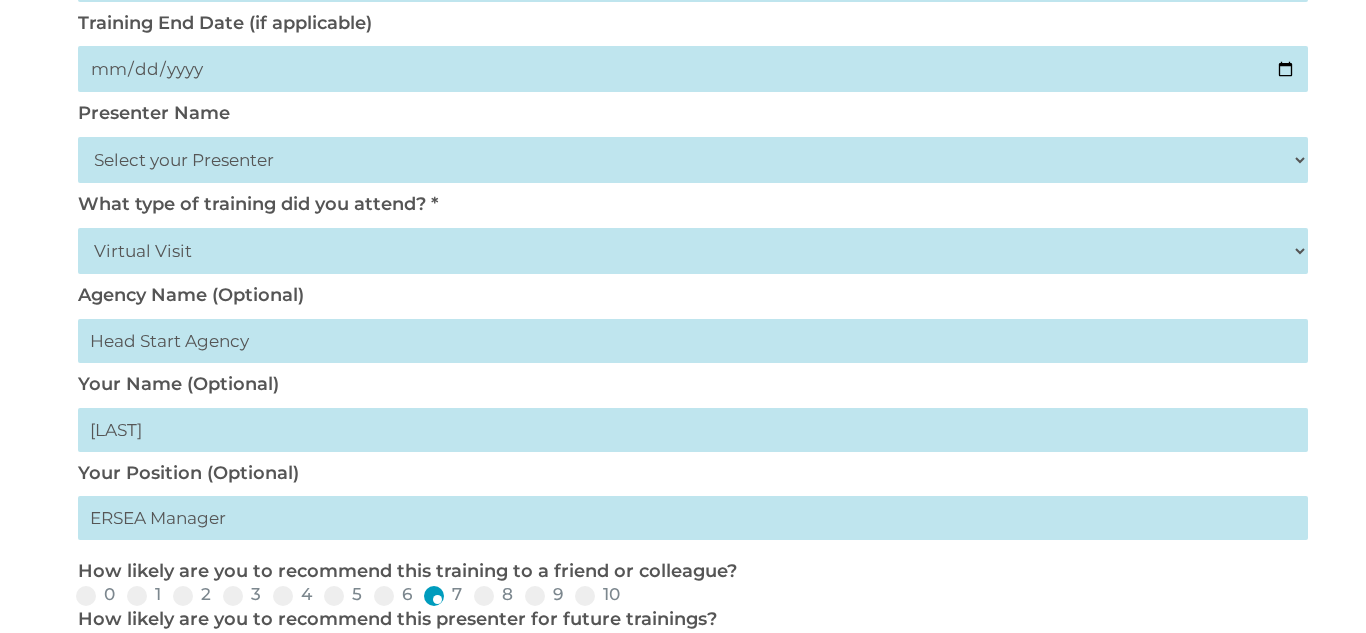 click on "8" at bounding box center [529, 602] 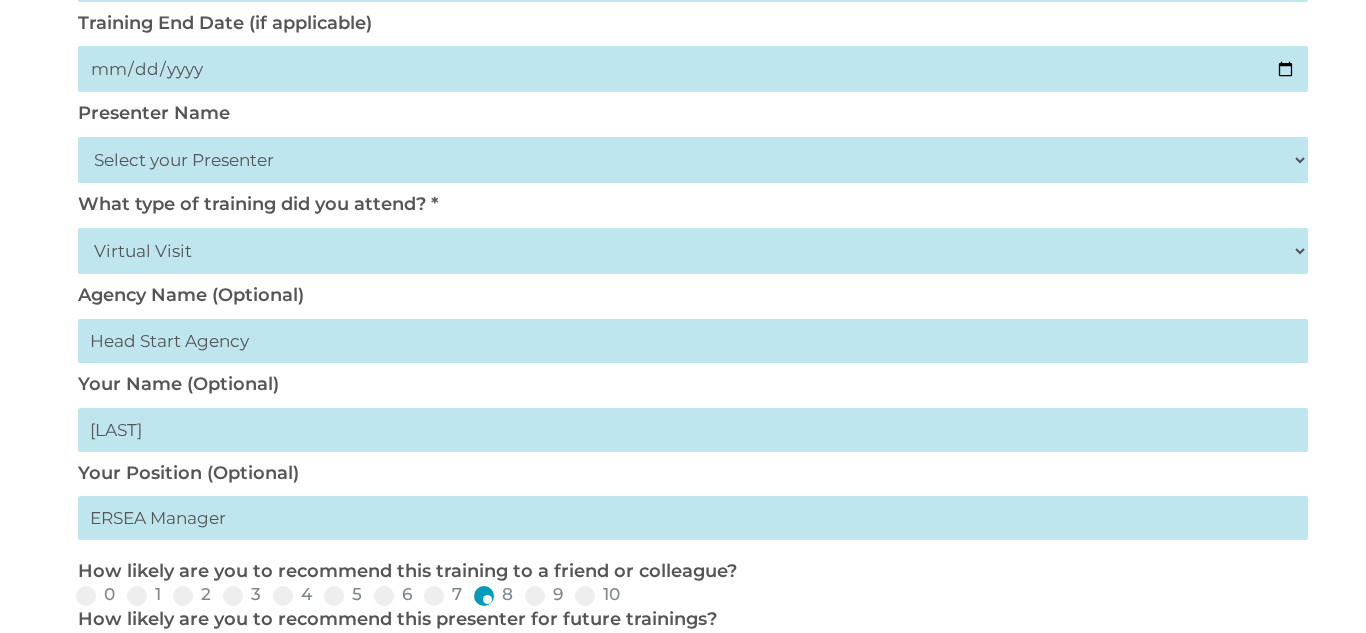 click on "9" at bounding box center [579, 602] 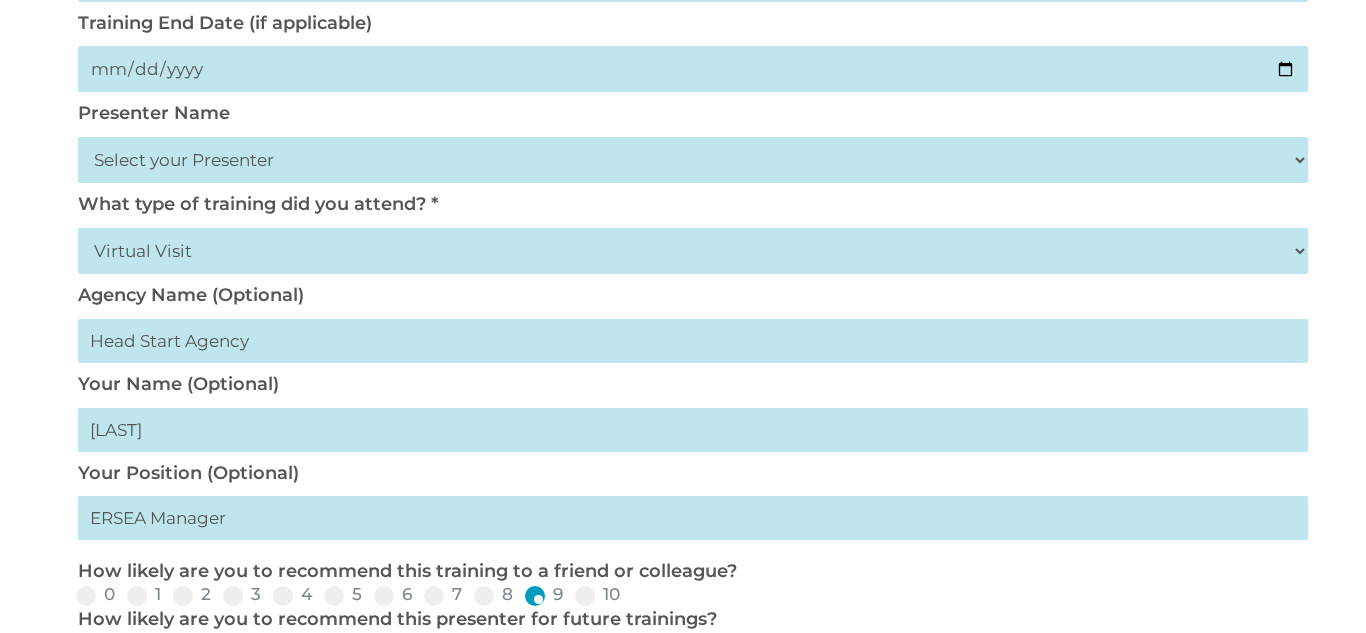 click on "TRAINING EVALUATION
Training Begin Date * [DATE]
Training End Date (if applicable) [DATE]
Presenter Name
Select your Presenter
[NAME]
[NAME]
[NAME]
[NAME]
[NAME]
[NAME]
[NAME]
[NAME]
[NAME]
[NAME]
[NAME]
[NAME]
[NAME]
[NAME]
[NAME]
[NAME]
[NAME]
[NAME]
[NAME]
[NAME]
[NAME]
What type of training did you attend? *
Select Your Training Type
On-site (at your agency)
Virtual Visit
Live Group Webinar
Agency Name (Optional)
Your Name (Optional)
[LAST]
Your Position (Optional)
ERSEA Manager" at bounding box center (683, 535) 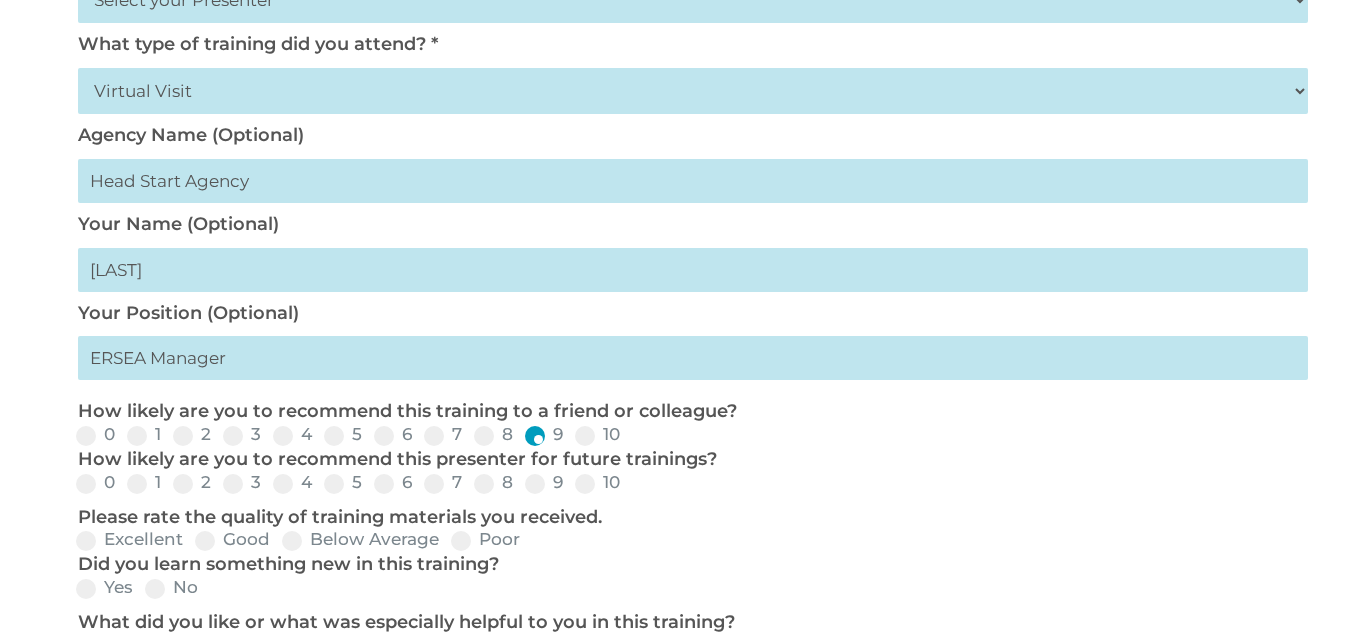 scroll, scrollTop: 663, scrollLeft: 0, axis: vertical 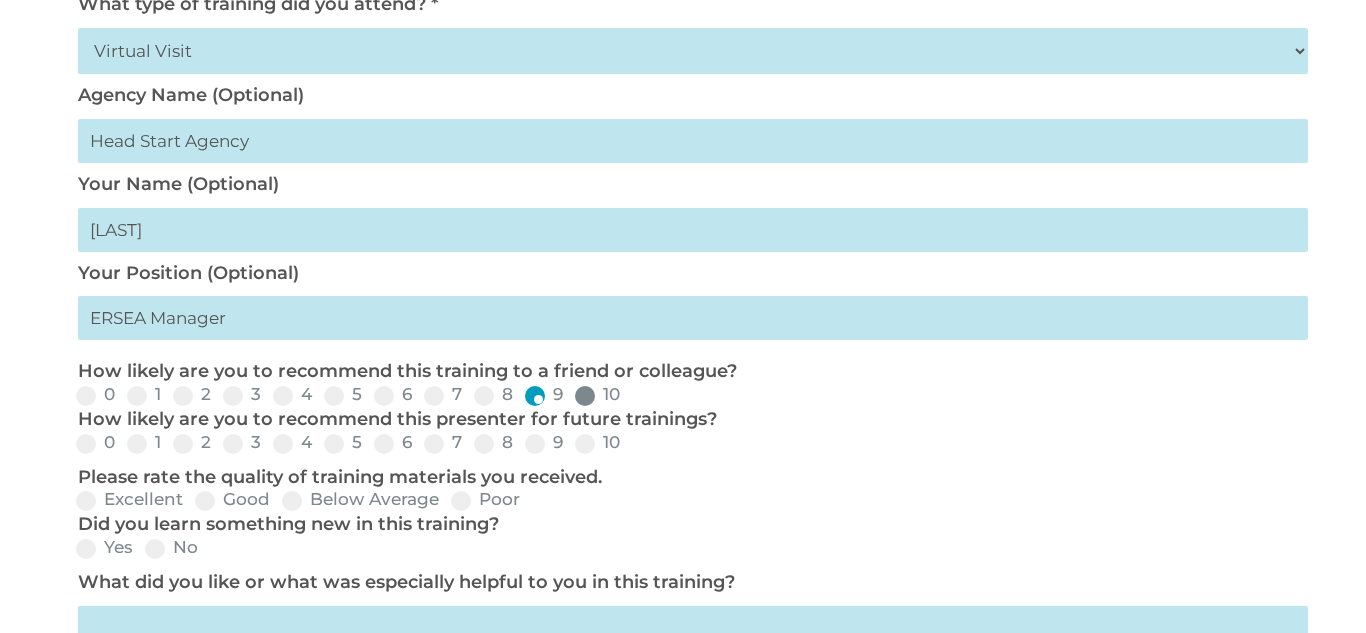 click at bounding box center [86, 396] 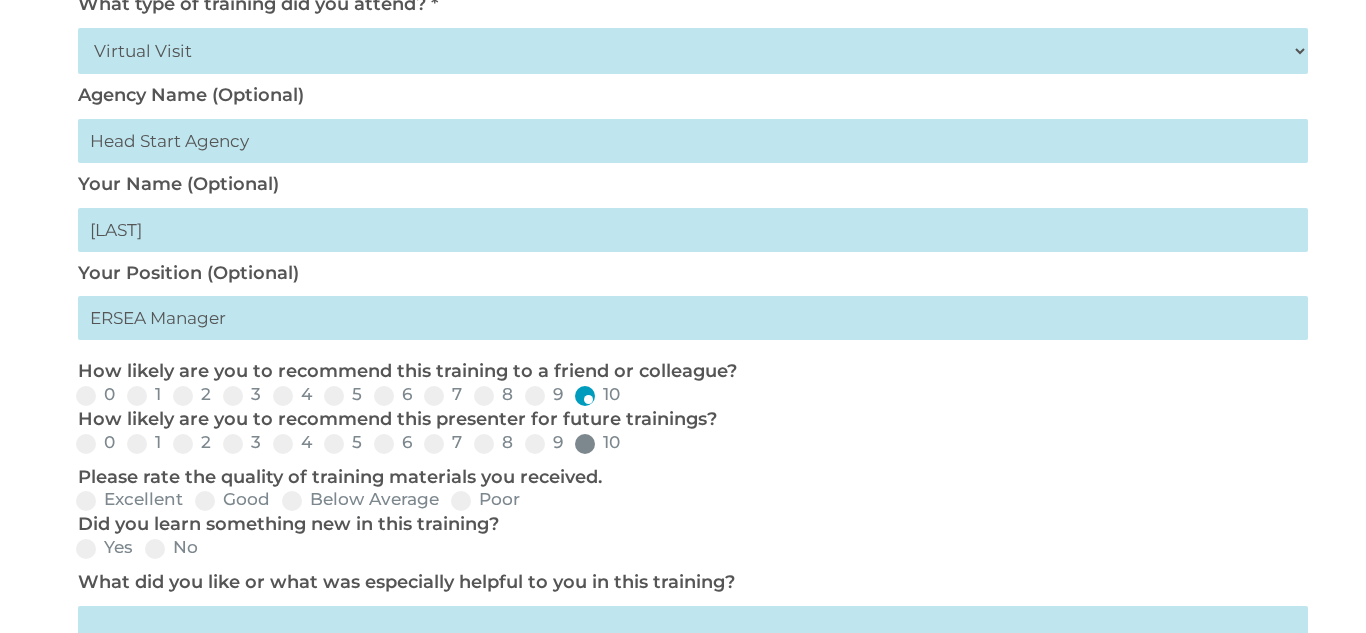 click at bounding box center (86, 396) 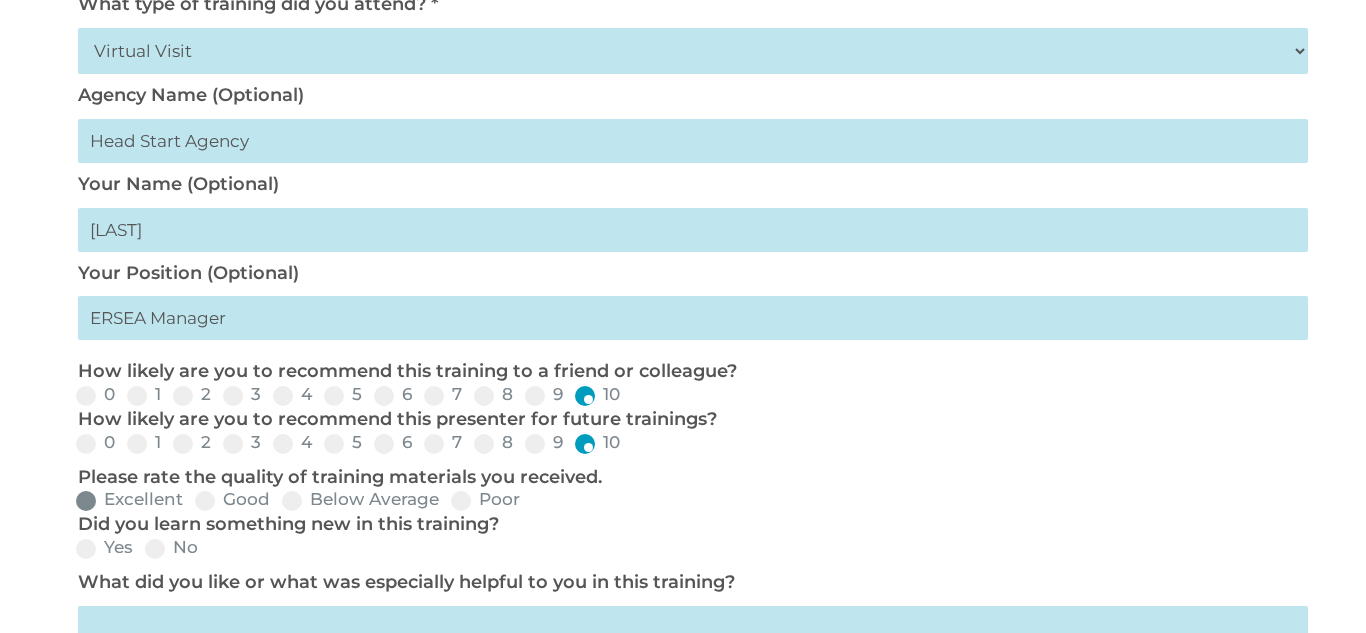 click at bounding box center (86, 396) 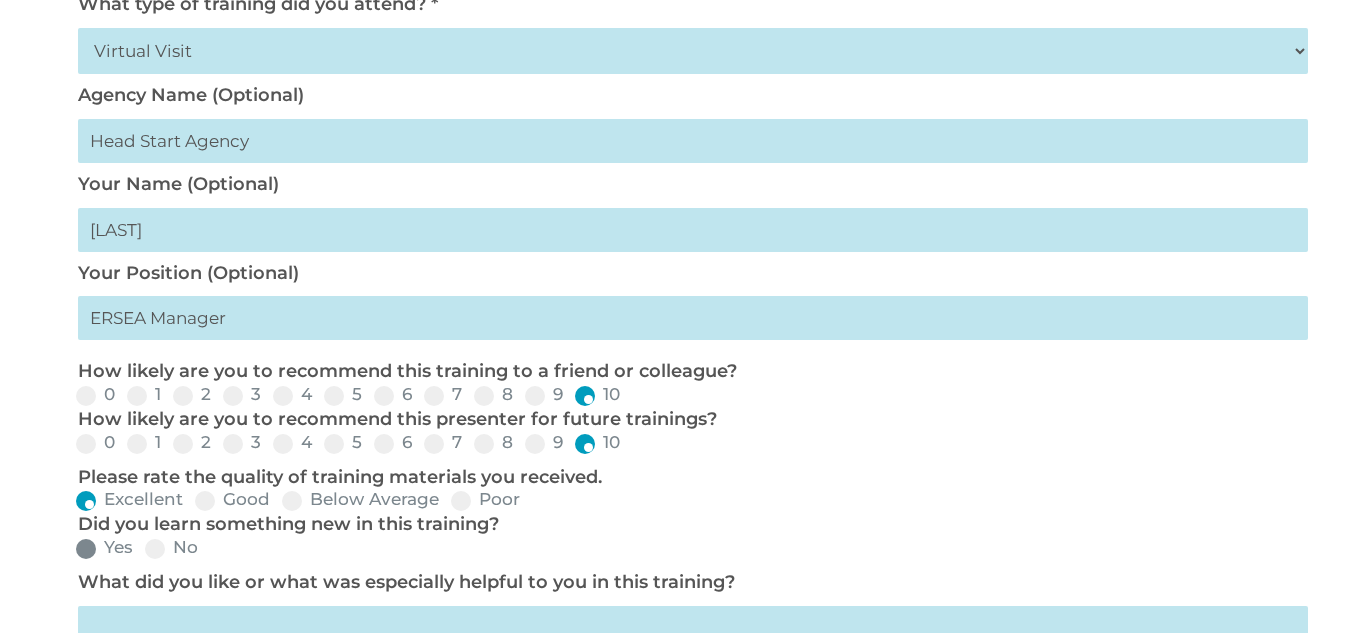 click at bounding box center [86, 396] 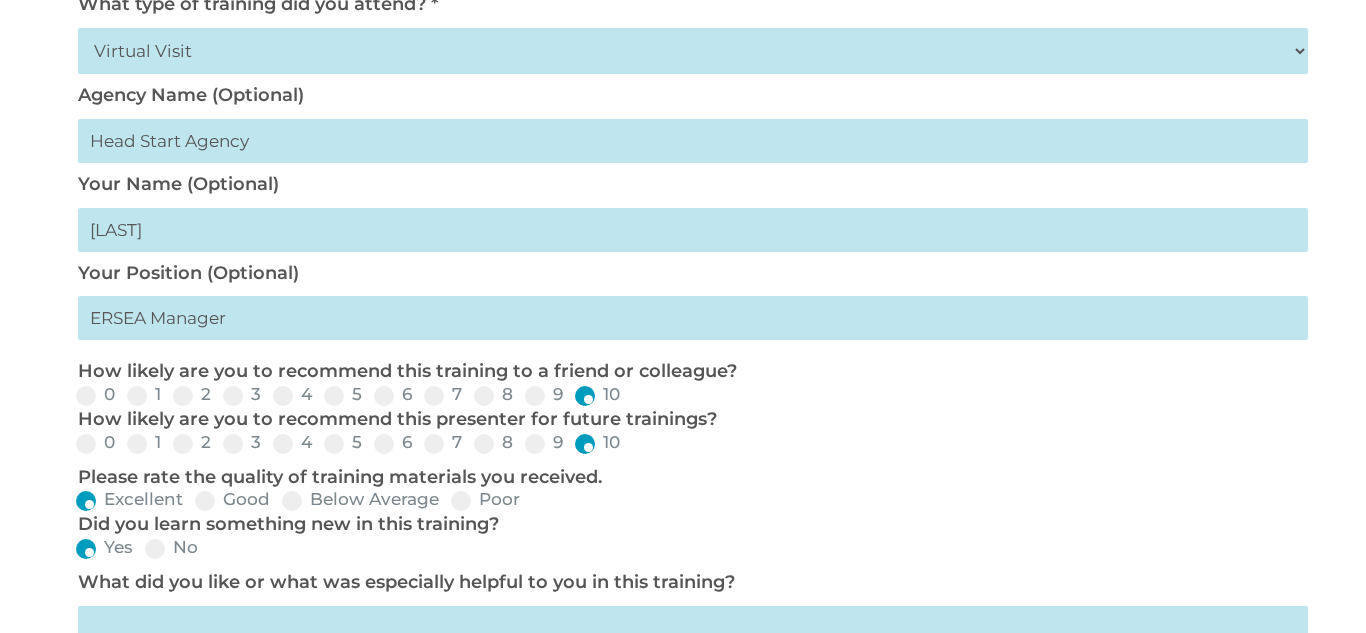click on "No" at bounding box center (214, 555) 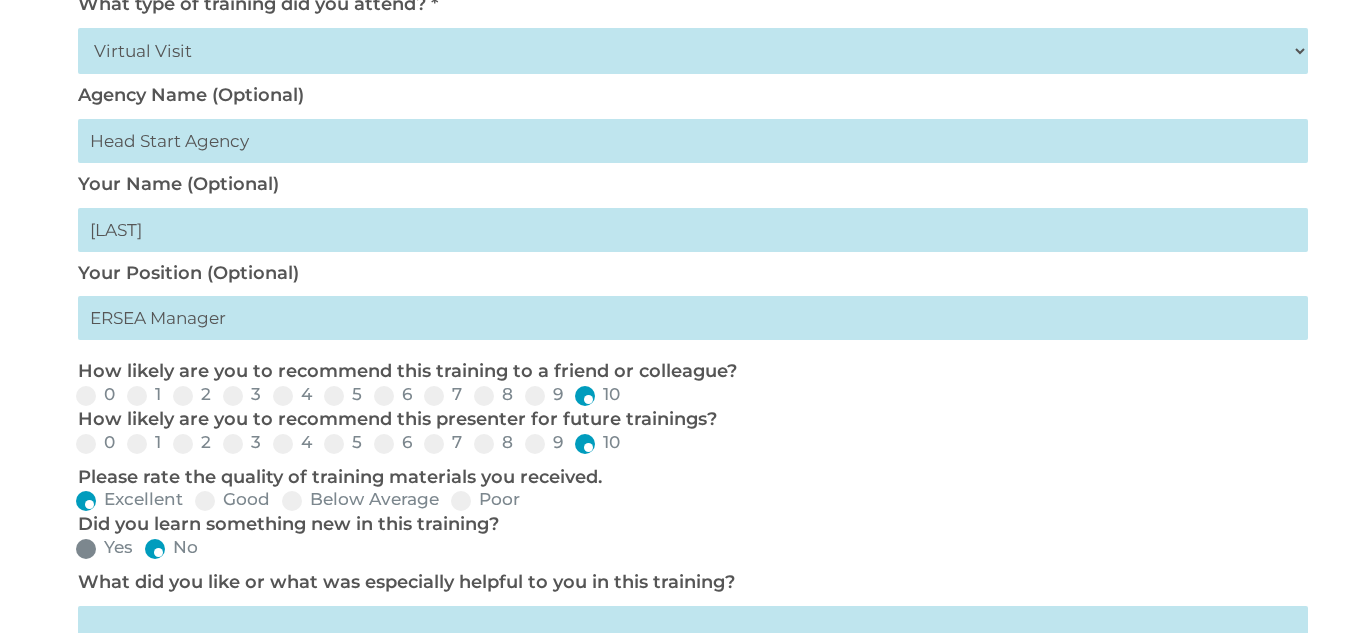 click at bounding box center (86, 396) 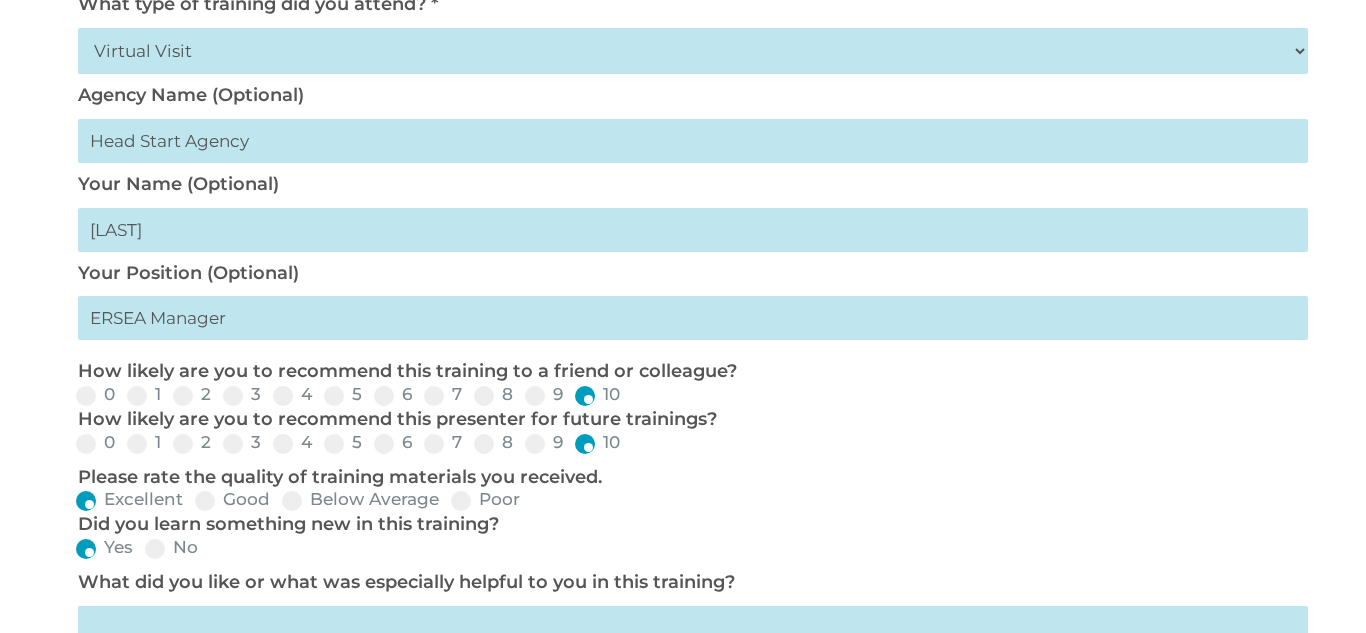click on "Excellent
Good
Below Average
Poor" at bounding box center [682, 396] 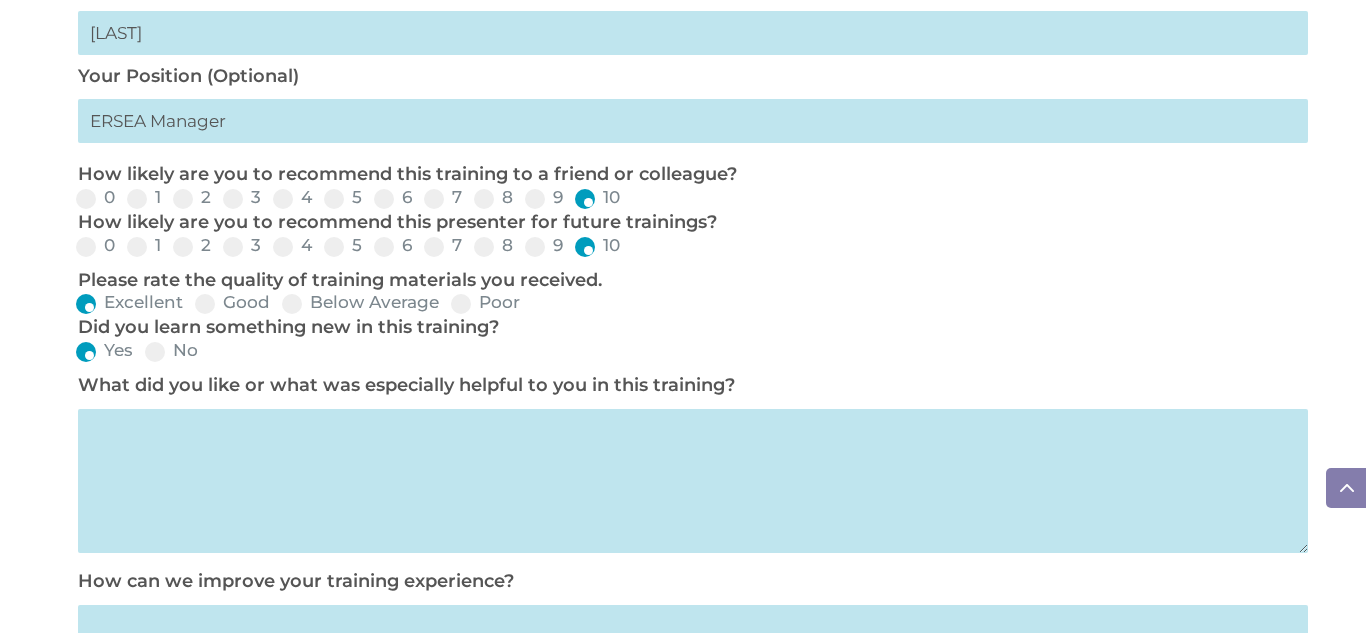 scroll, scrollTop: 863, scrollLeft: 0, axis: vertical 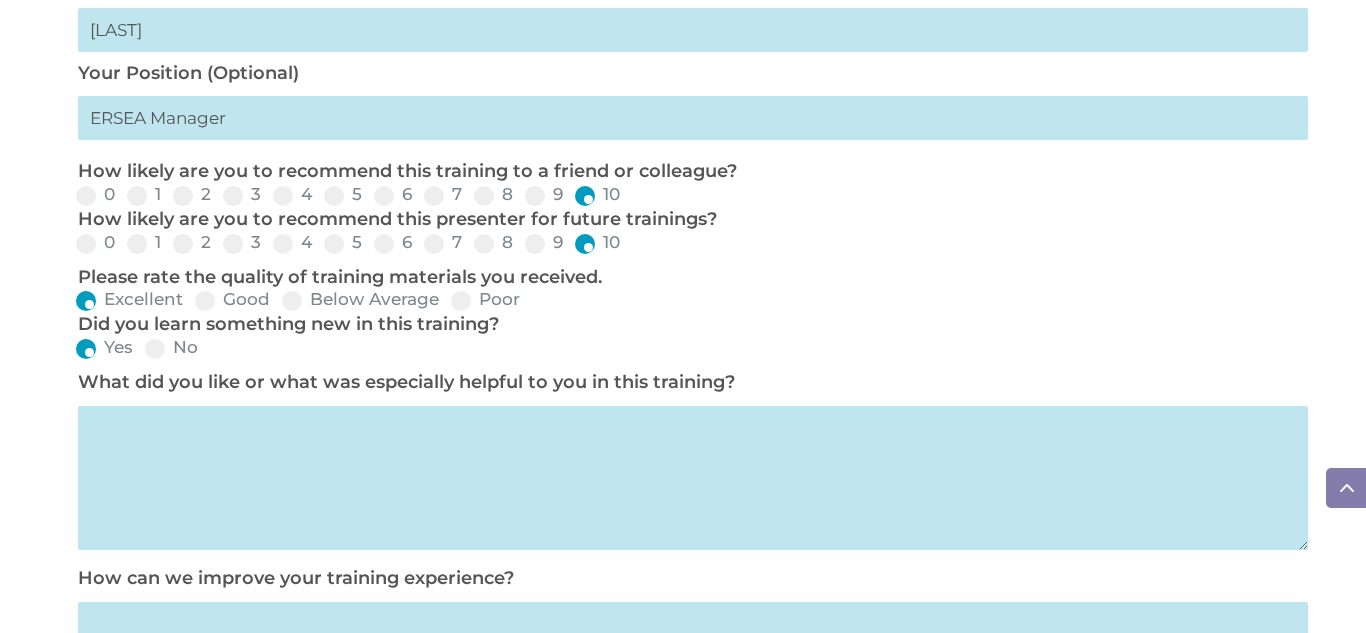 click at bounding box center (692, 478) 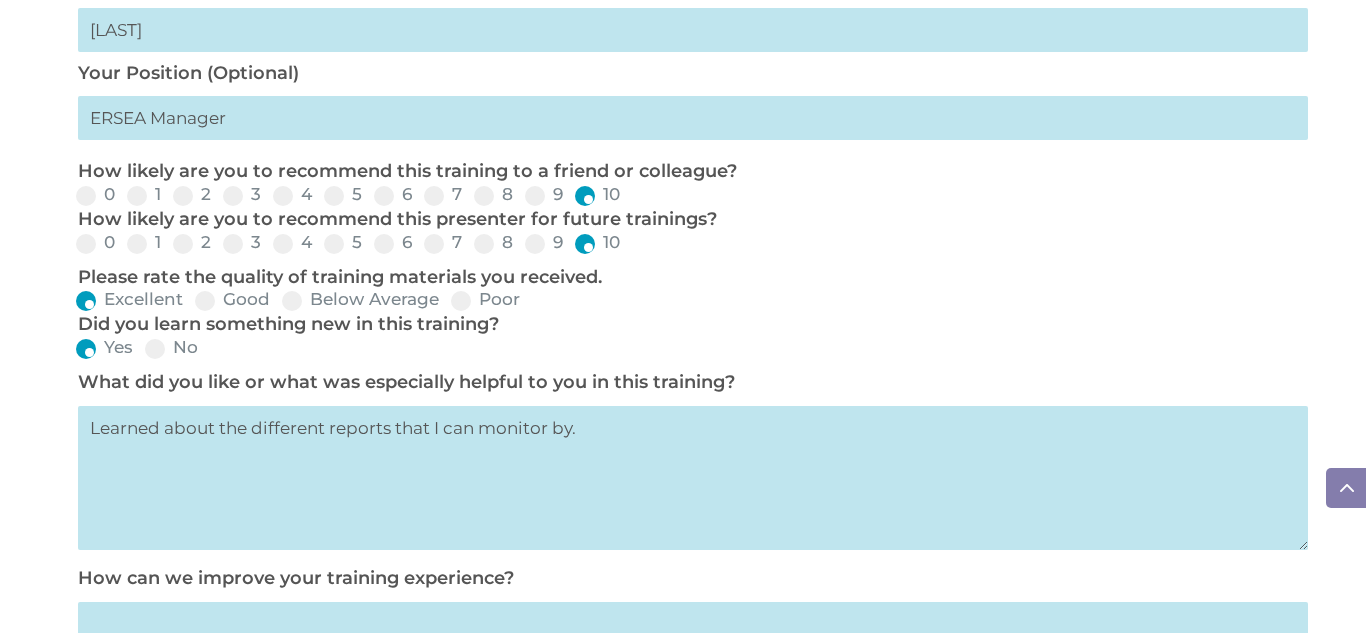 type on "Learned about the different reports that I can monitor by." 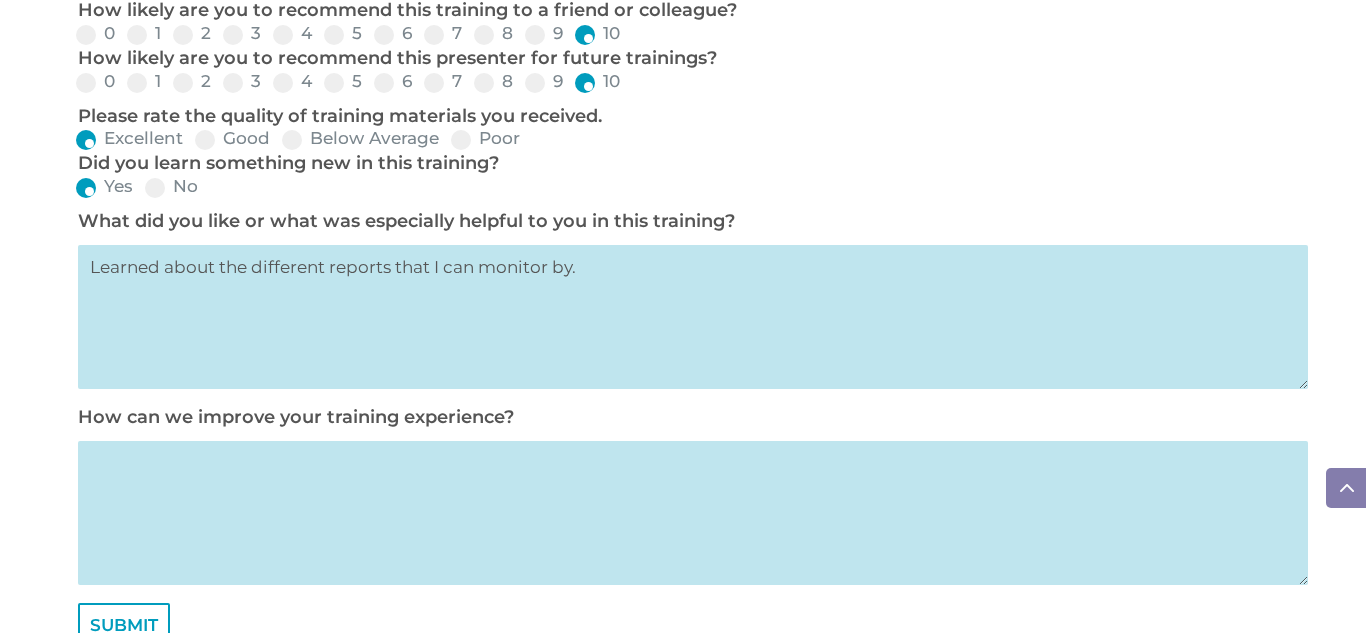 scroll, scrollTop: 1063, scrollLeft: 0, axis: vertical 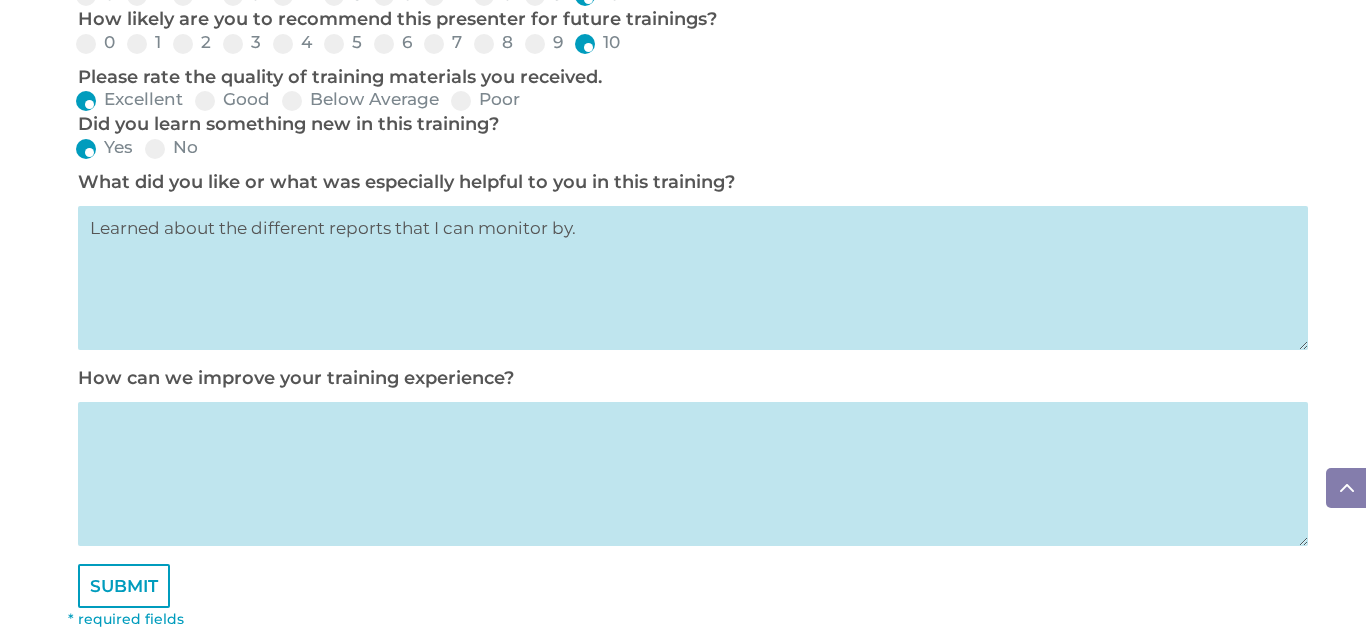 click at bounding box center [692, 474] 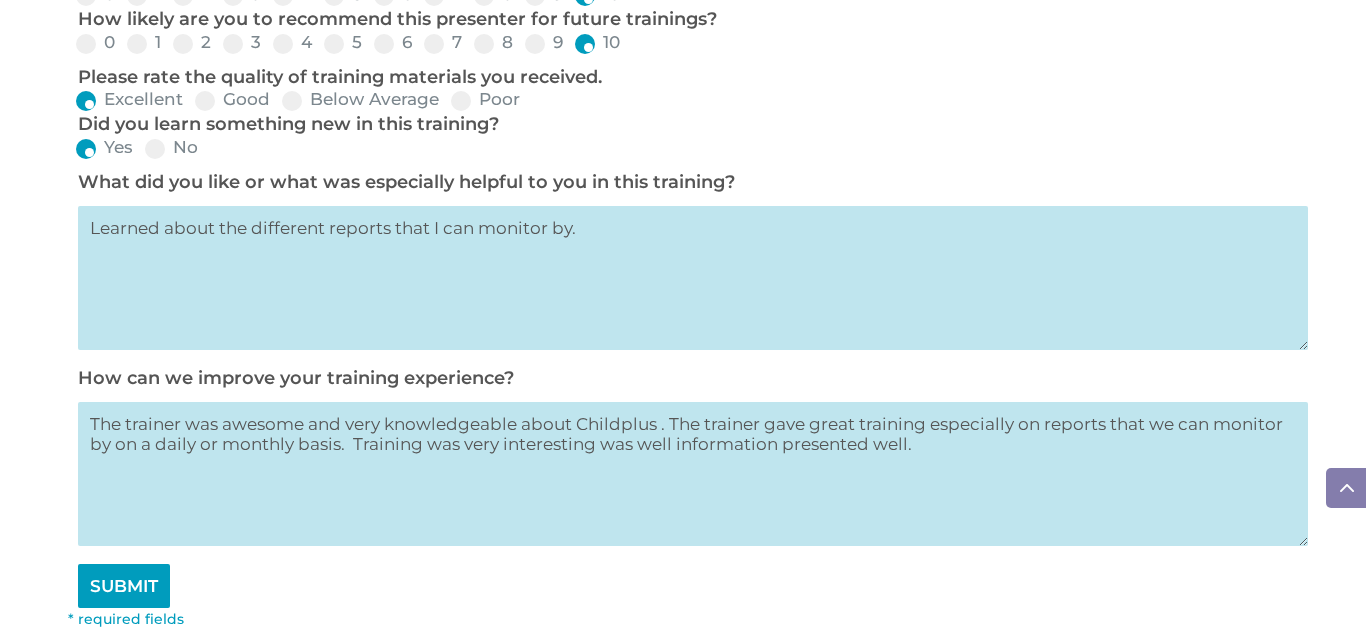 type on "The trainer was awesome and very knowledgeable about Childplus . The trainer gave great training especially on reports that we can monitor by on a daily or monthly basis.  Training was very interesting was well information presented well." 